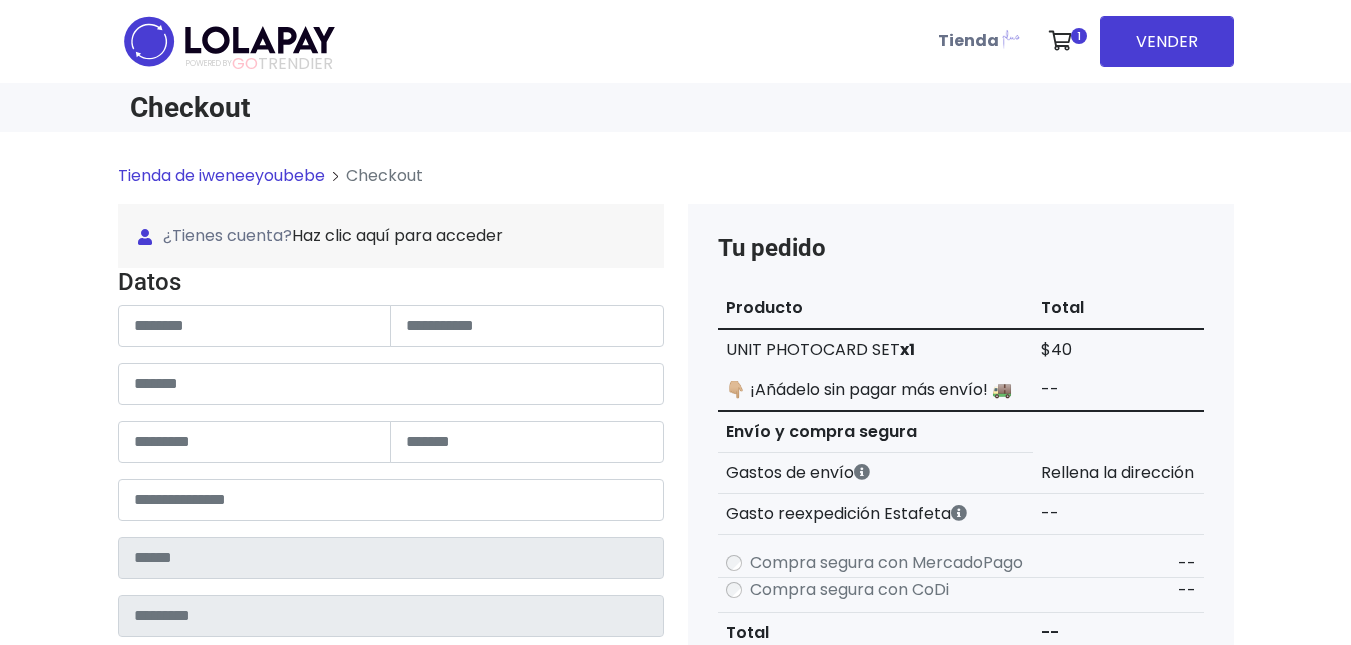scroll, scrollTop: 0, scrollLeft: 0, axis: both 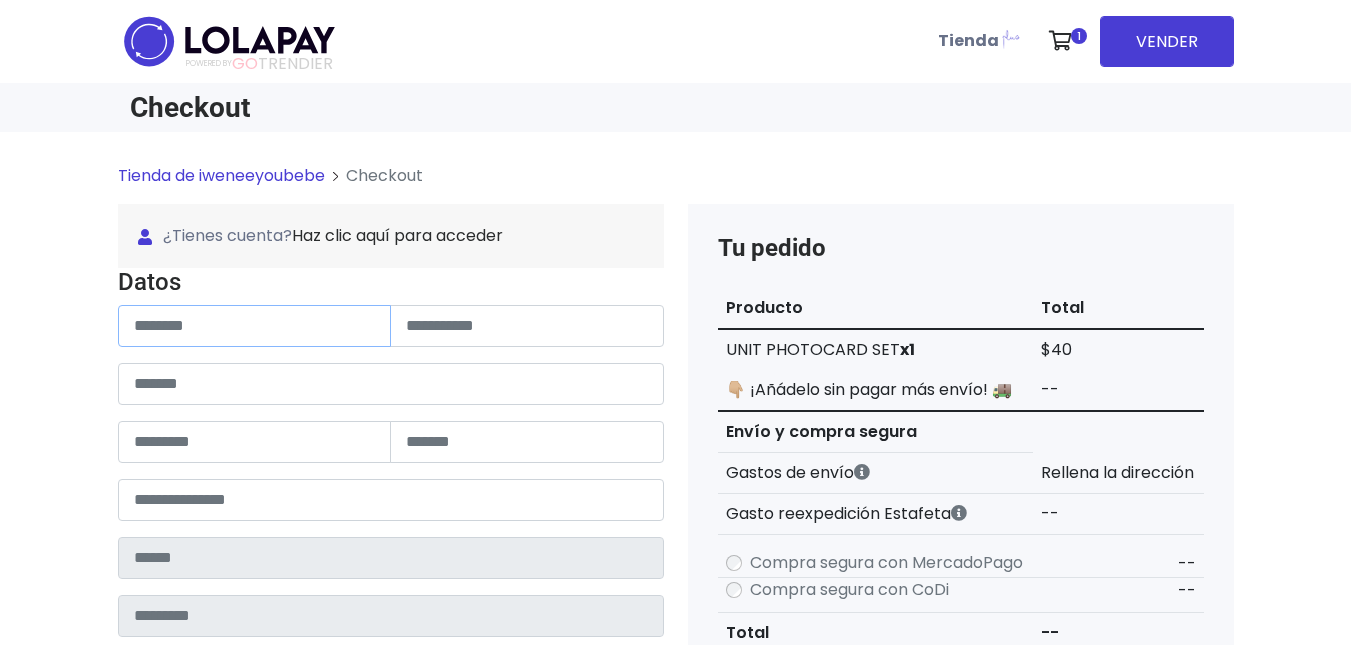 click at bounding box center [255, 326] 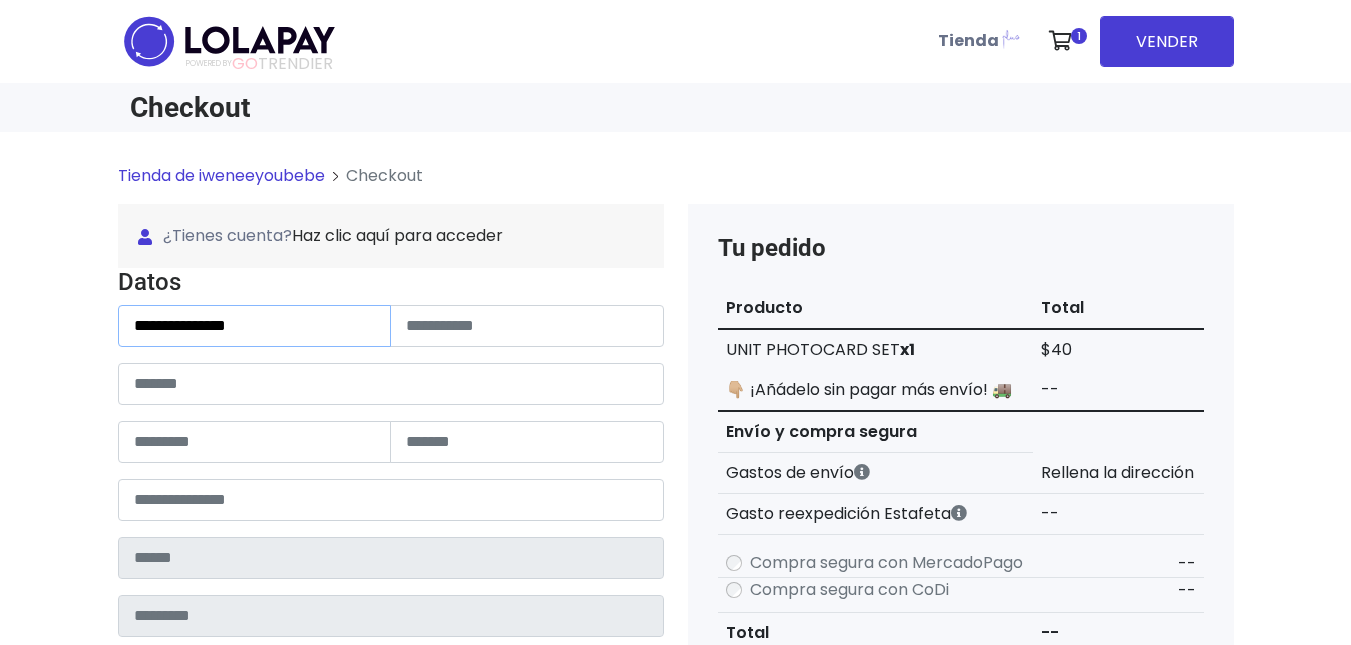 type on "**********" 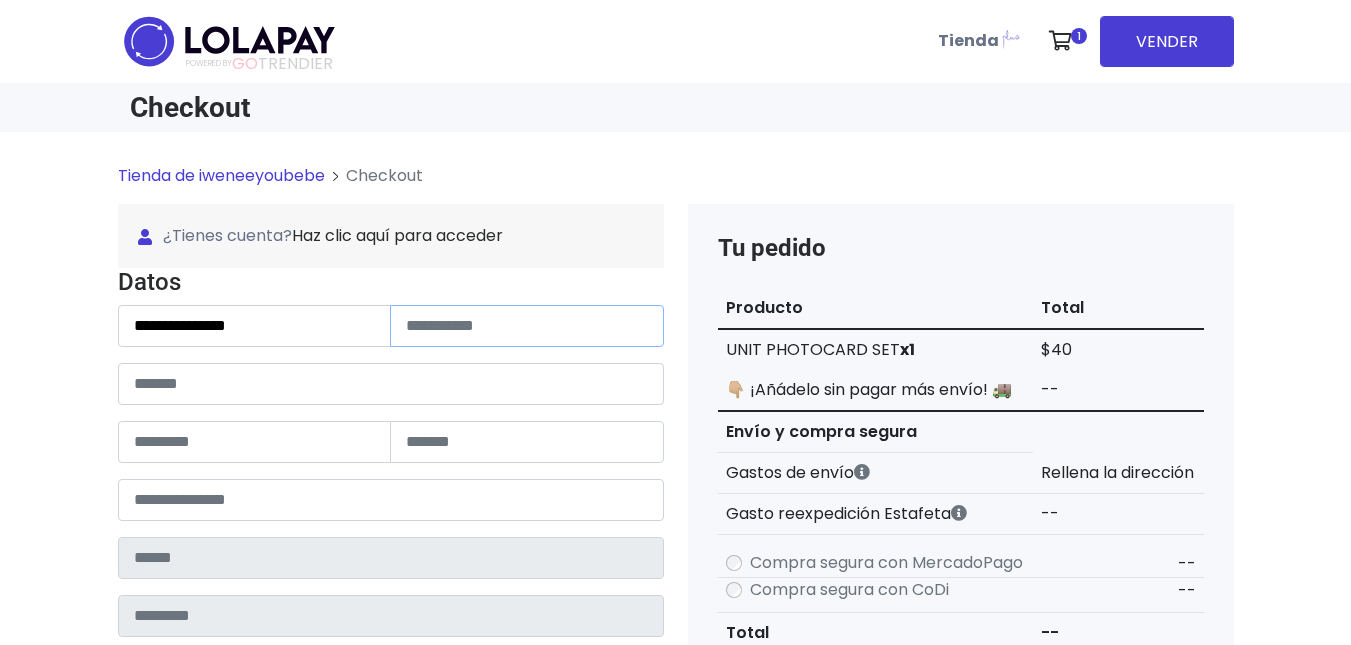 click at bounding box center (527, 326) 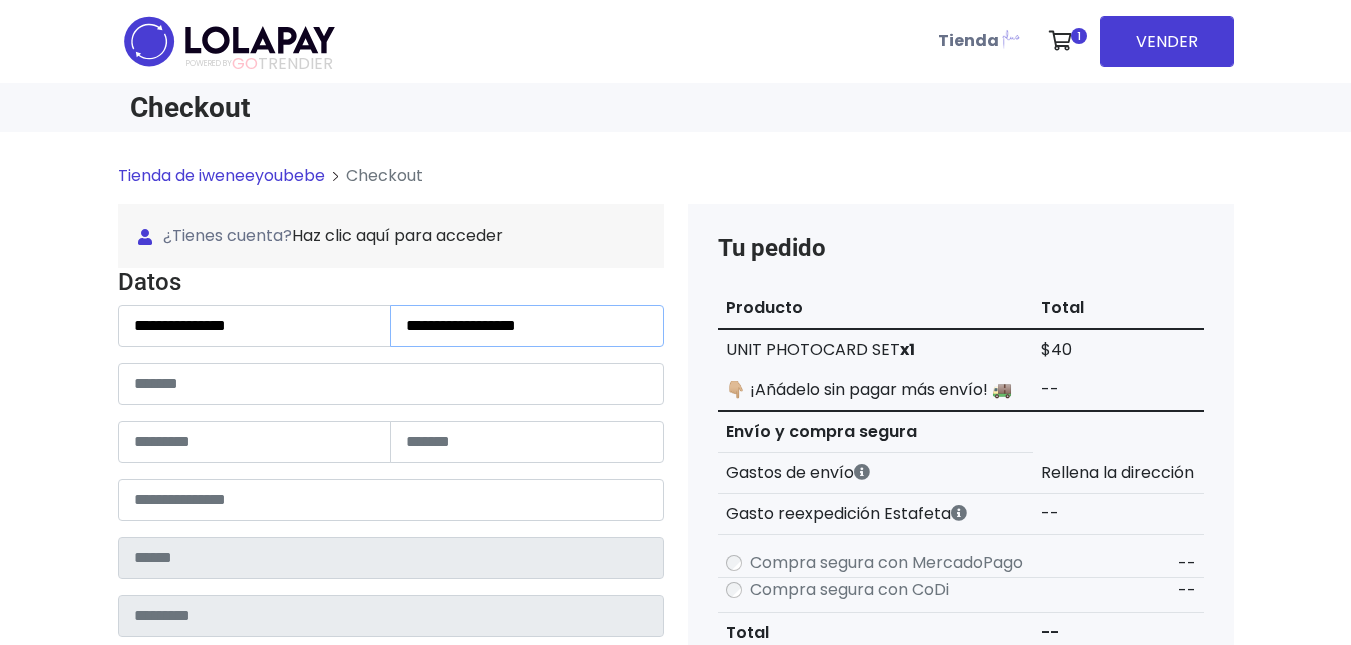 type on "**********" 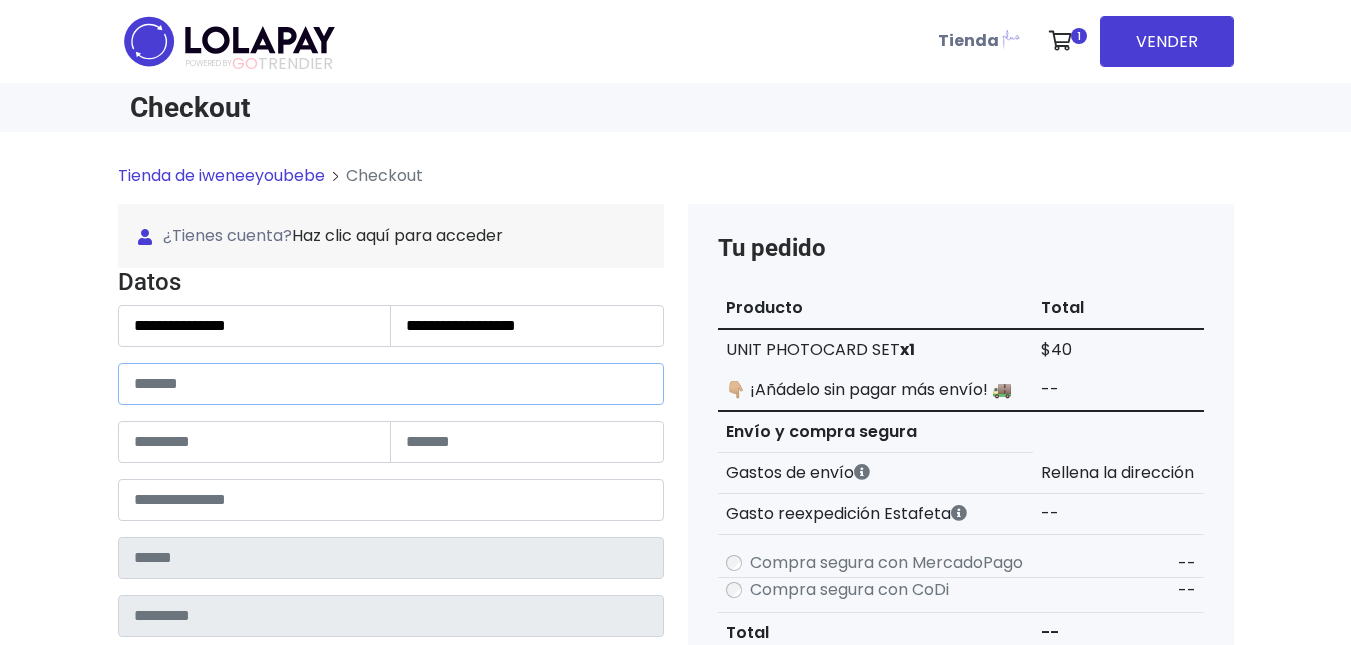 click at bounding box center (391, 384) 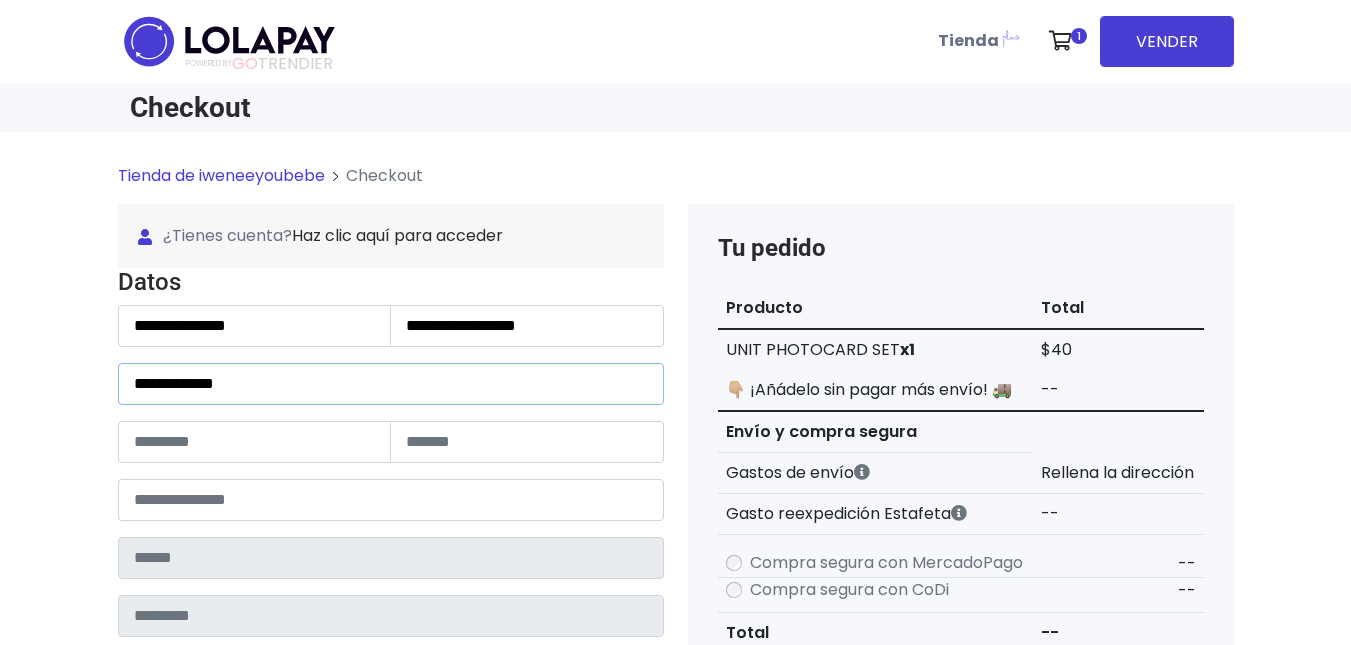 type on "**********" 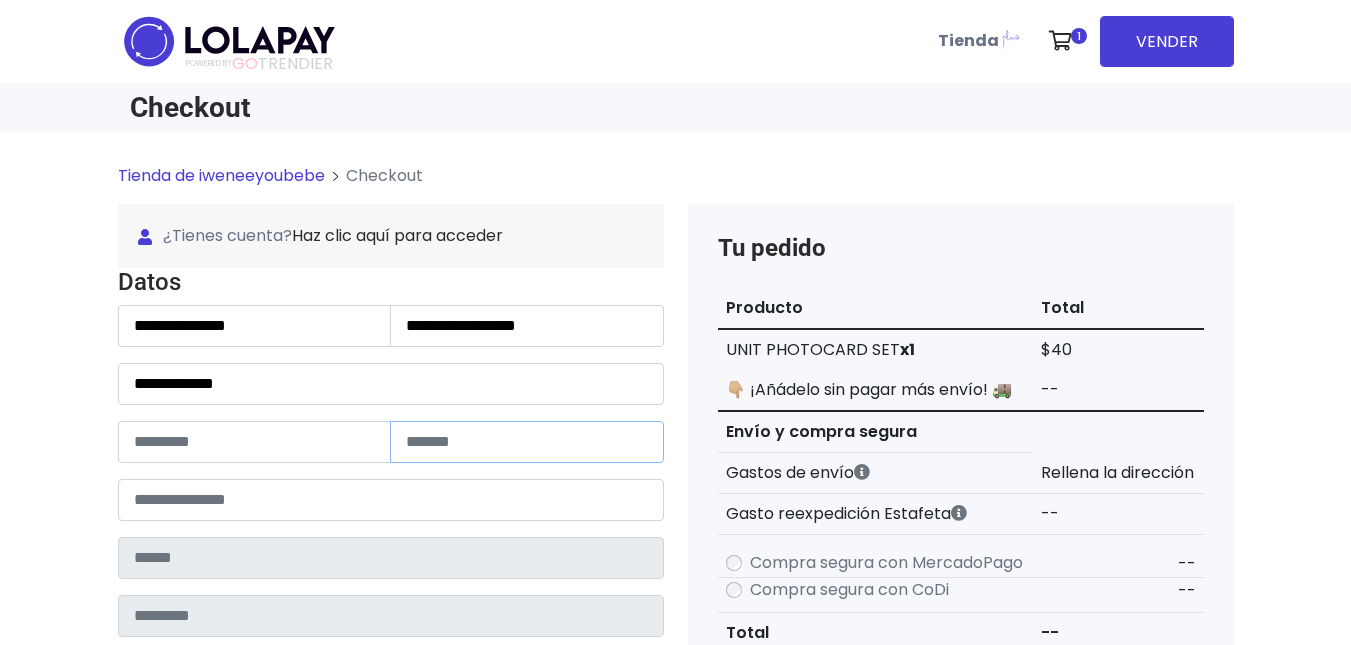 click at bounding box center (527, 442) 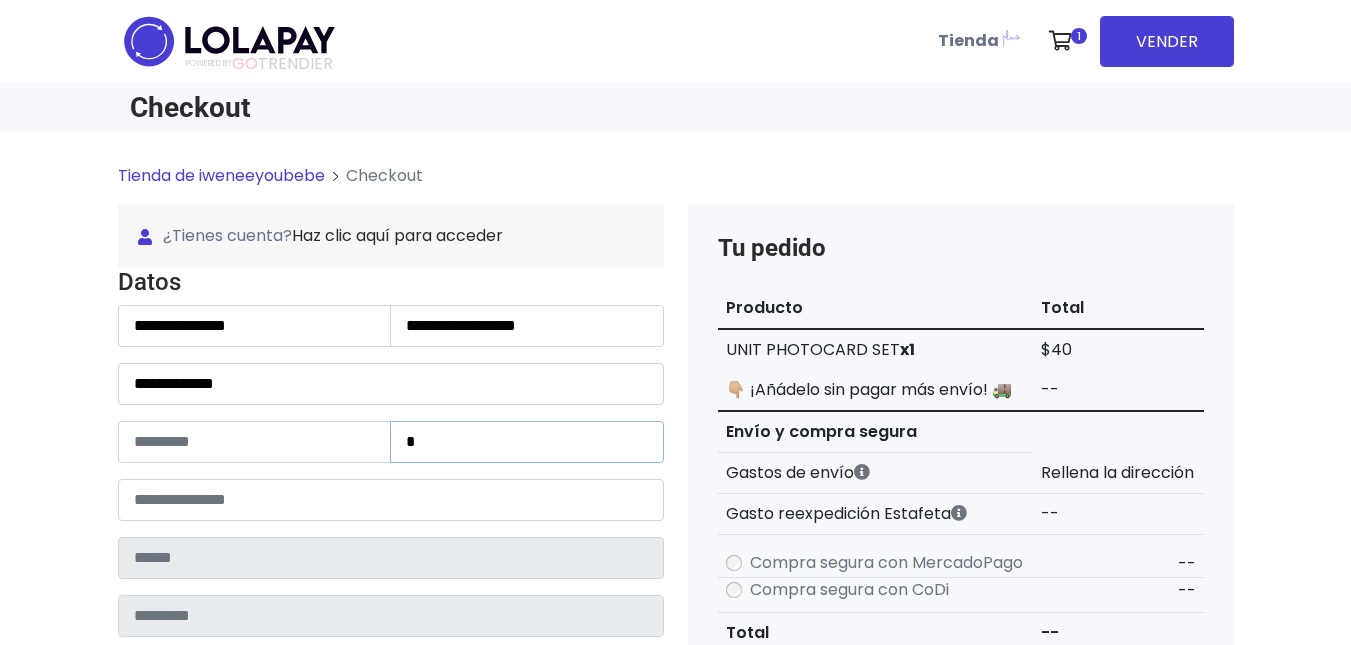 type on "*" 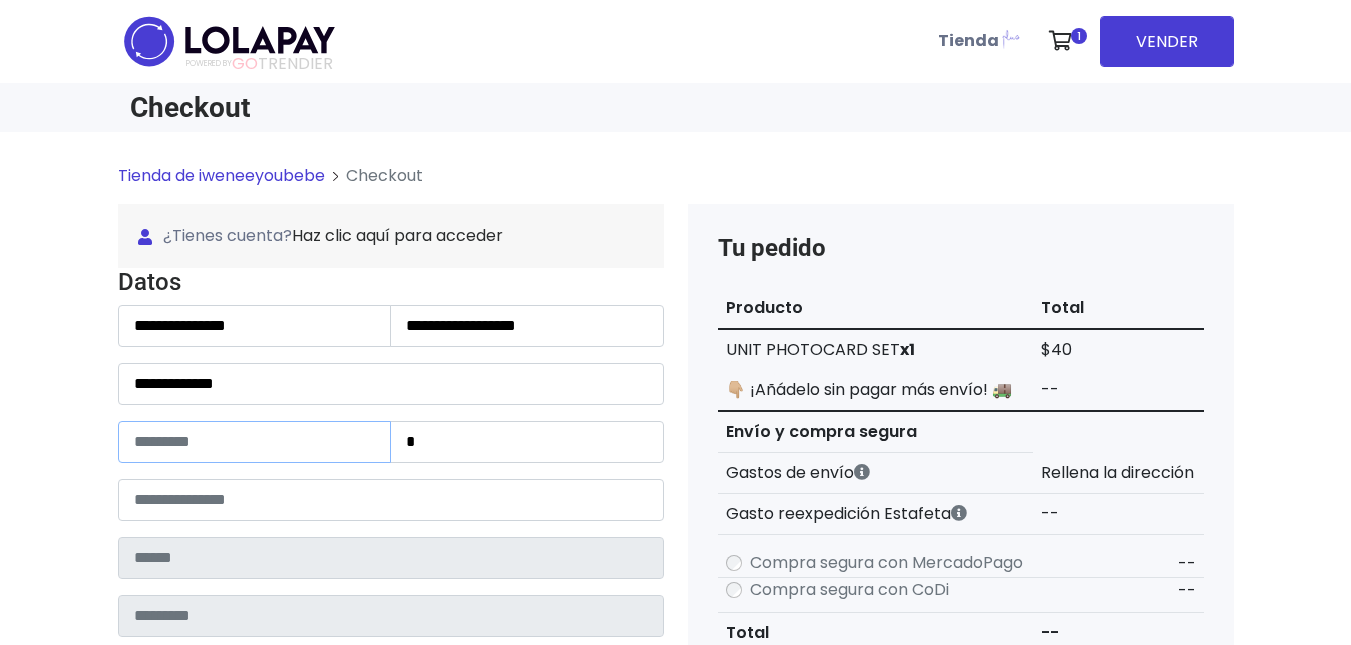click at bounding box center [255, 442] 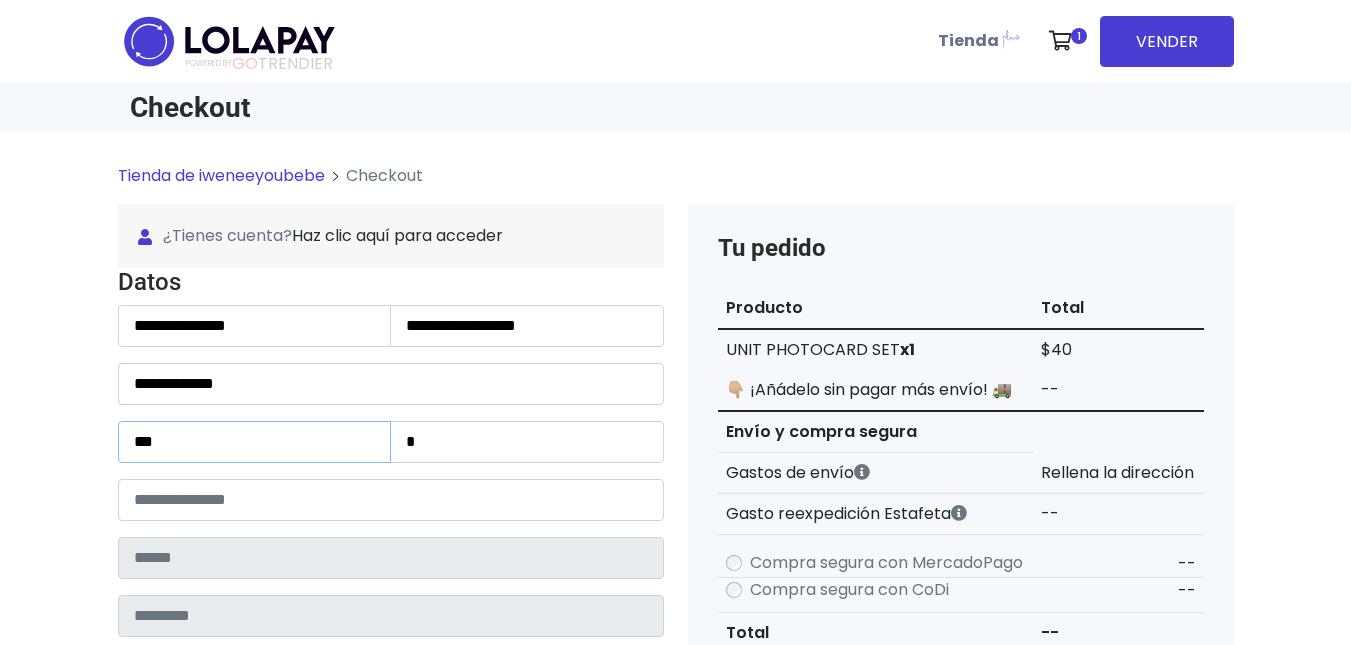 type on "***" 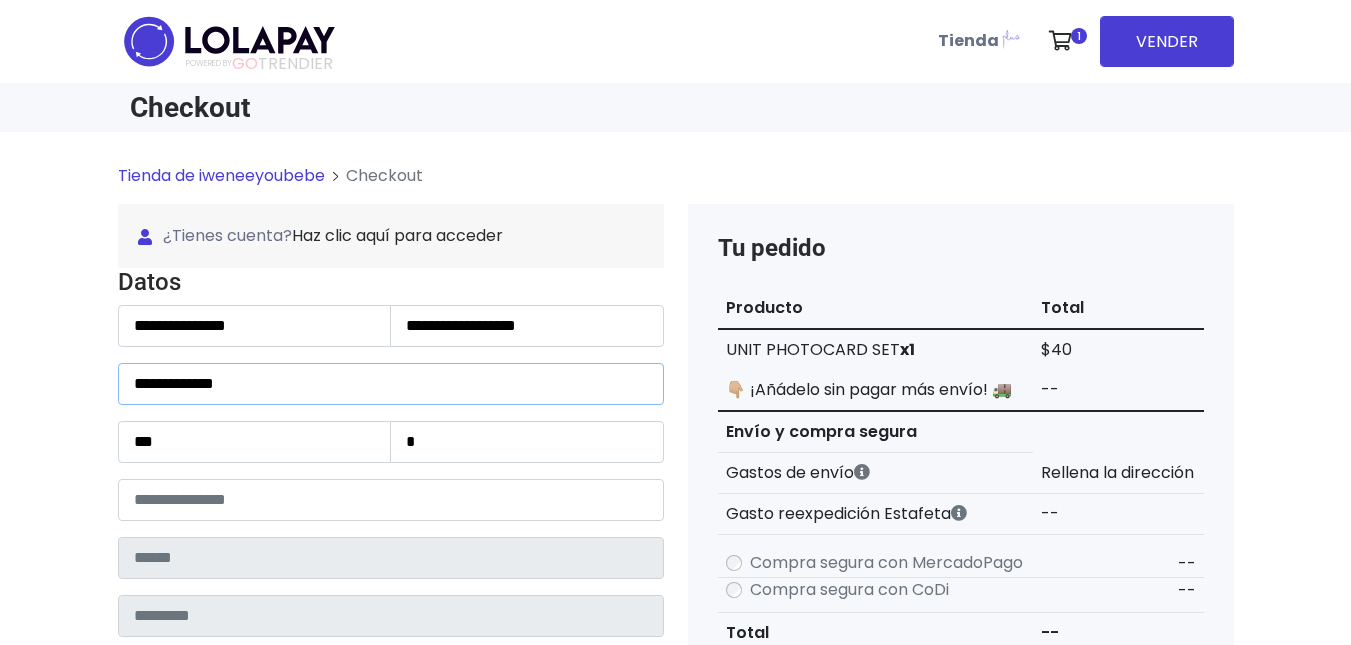 click on "**********" at bounding box center (391, 384) 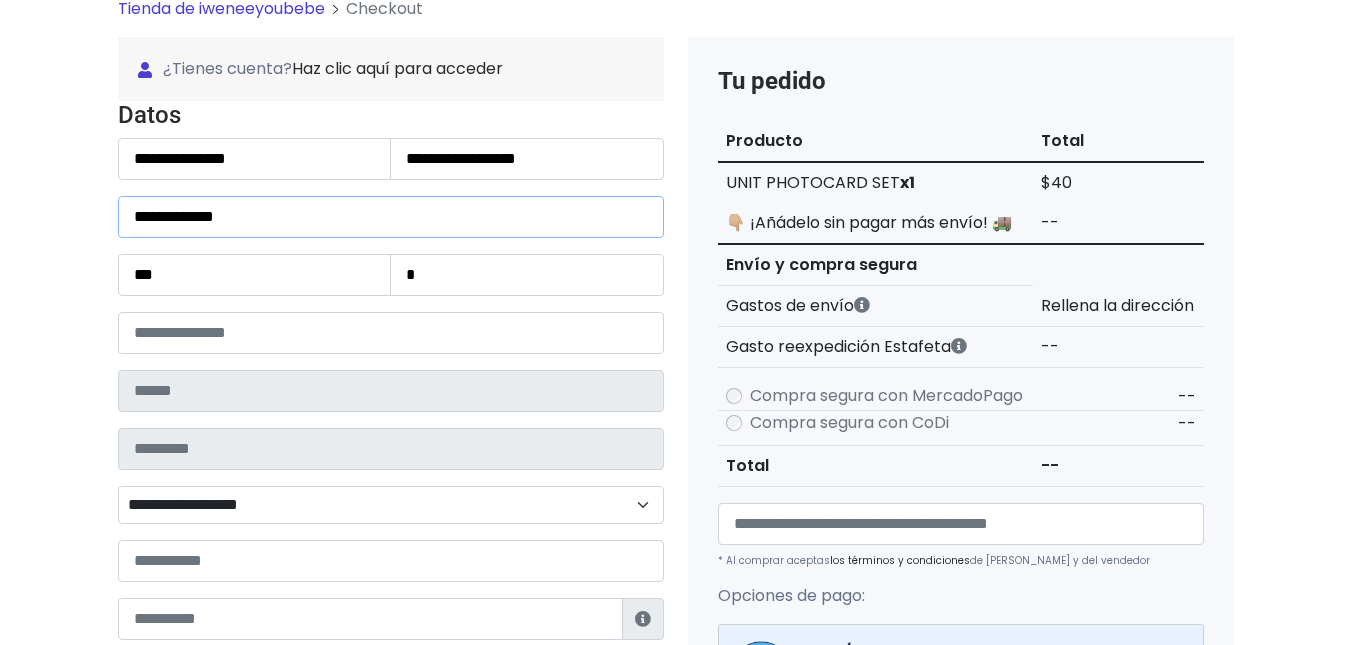 scroll, scrollTop: 172, scrollLeft: 0, axis: vertical 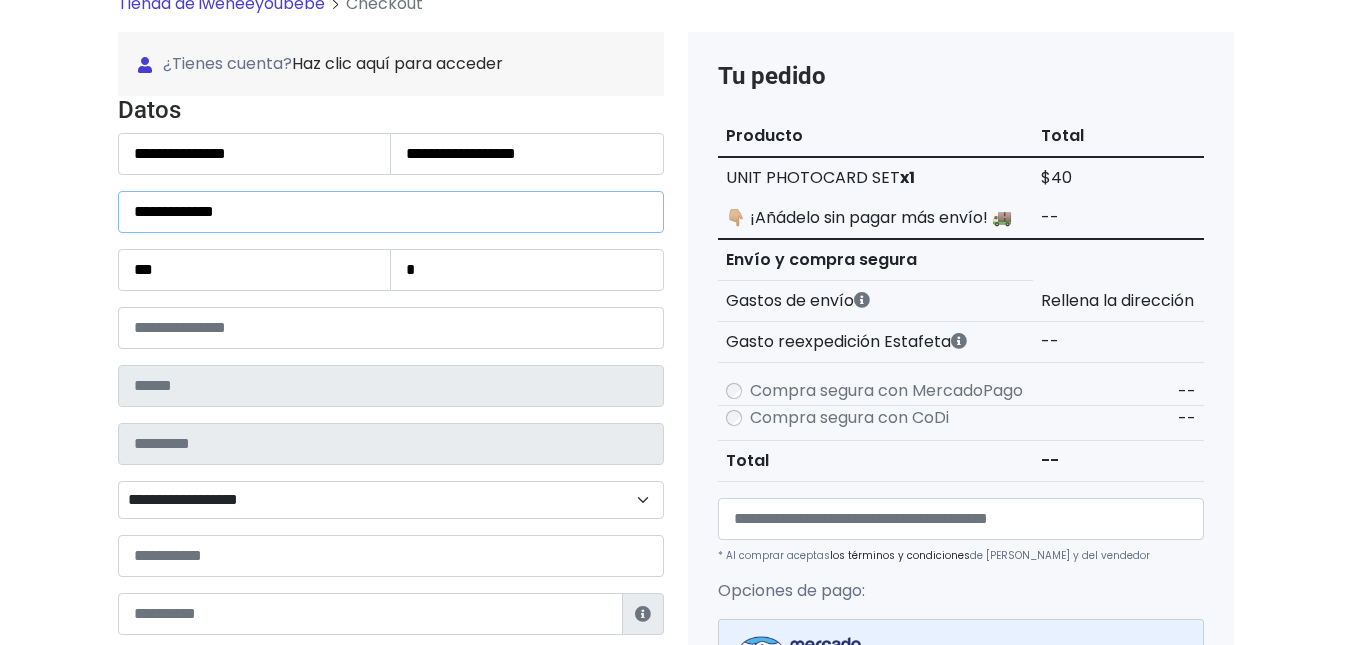 click on "**********" at bounding box center (391, 212) 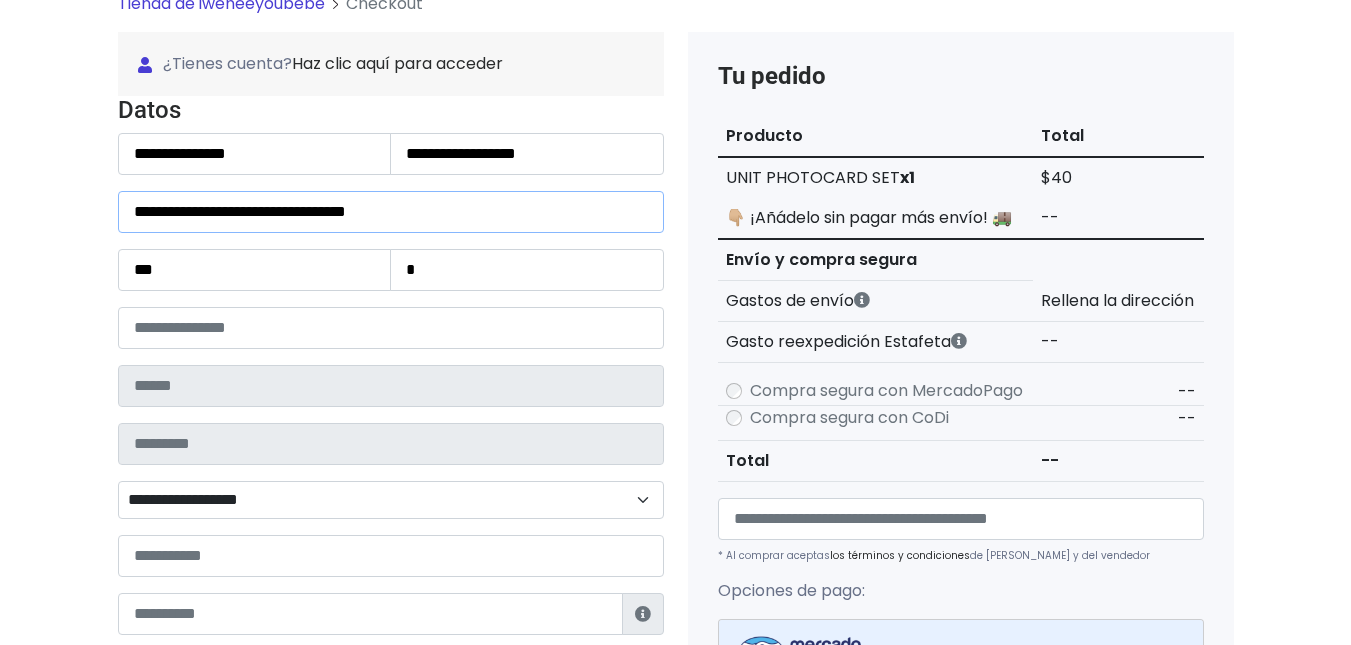 type on "**********" 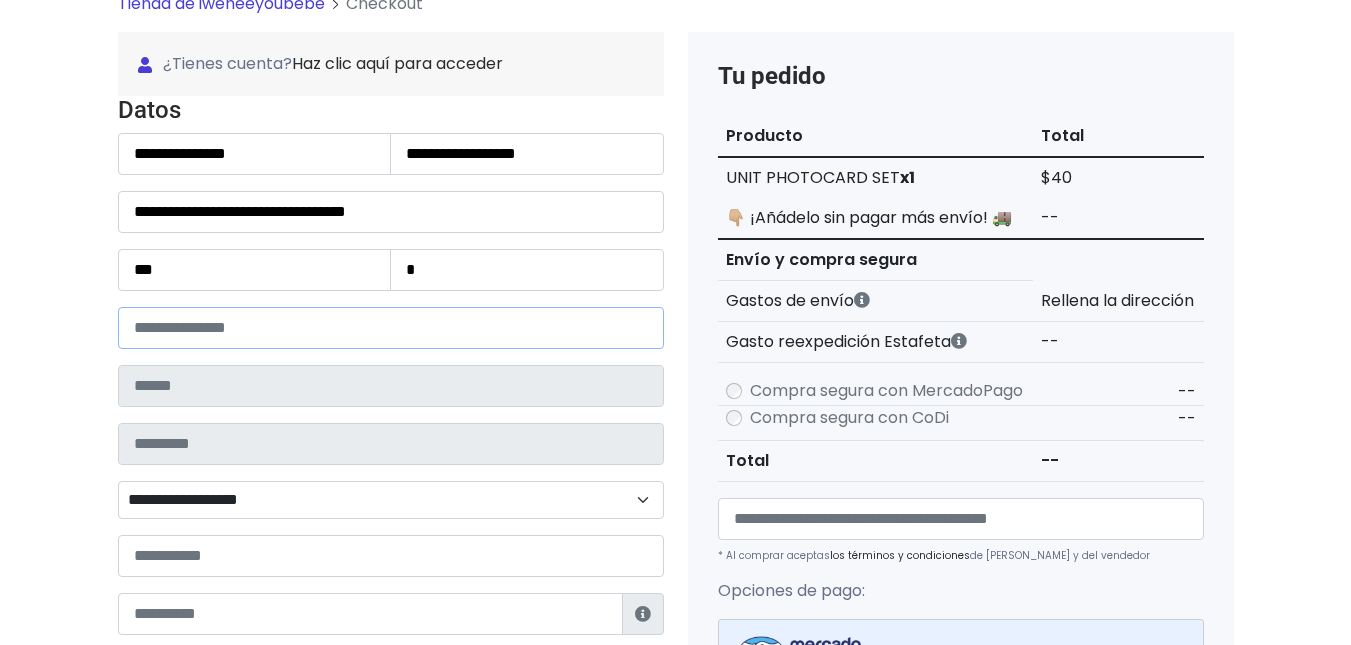 click at bounding box center (391, 328) 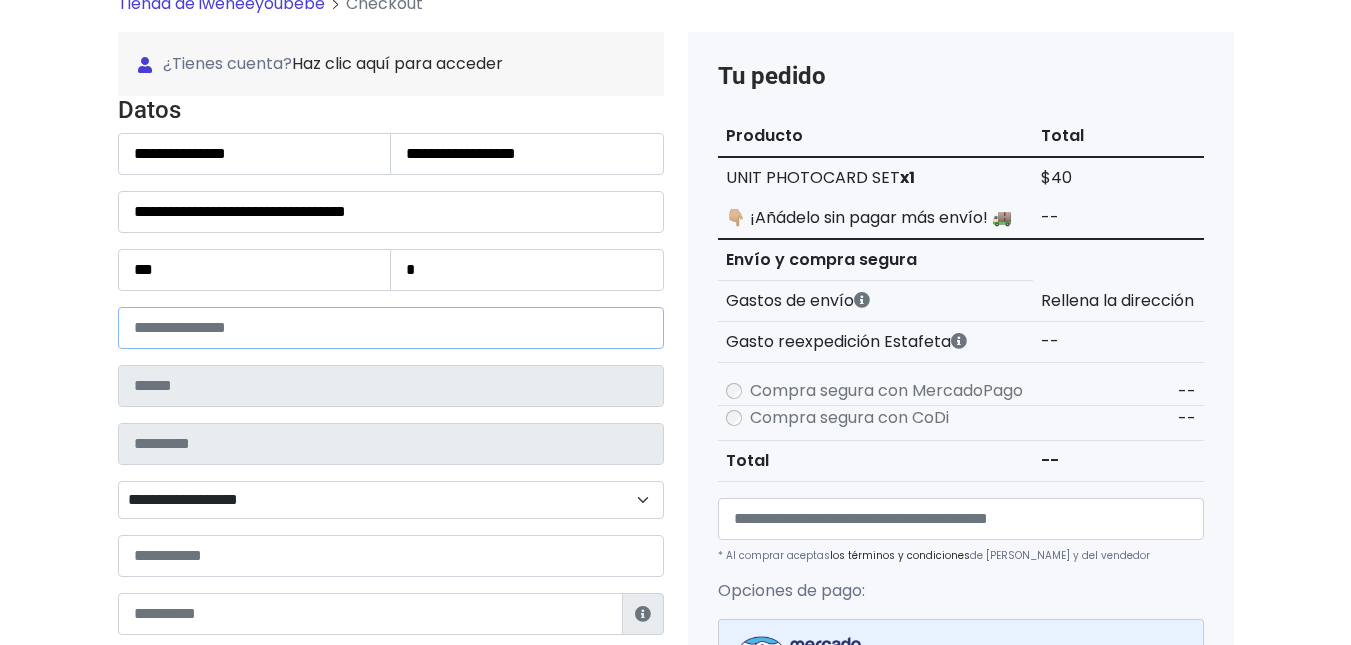 type on "*****" 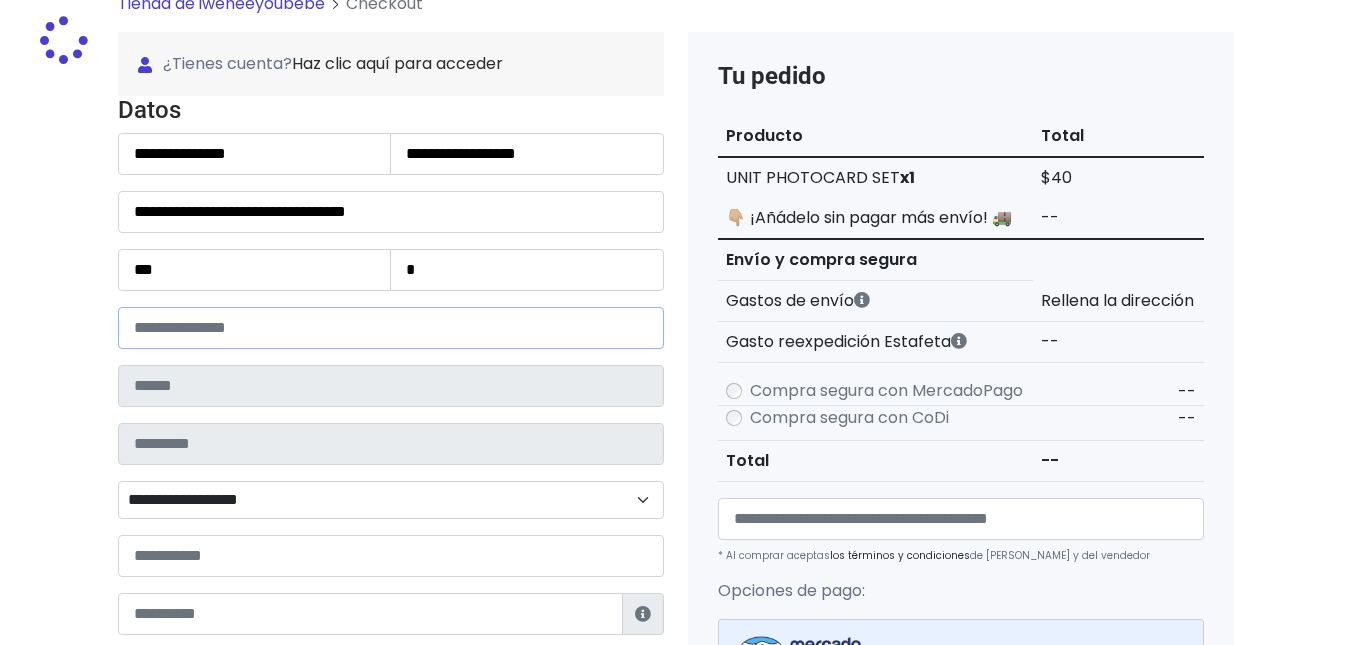 type on "**********" 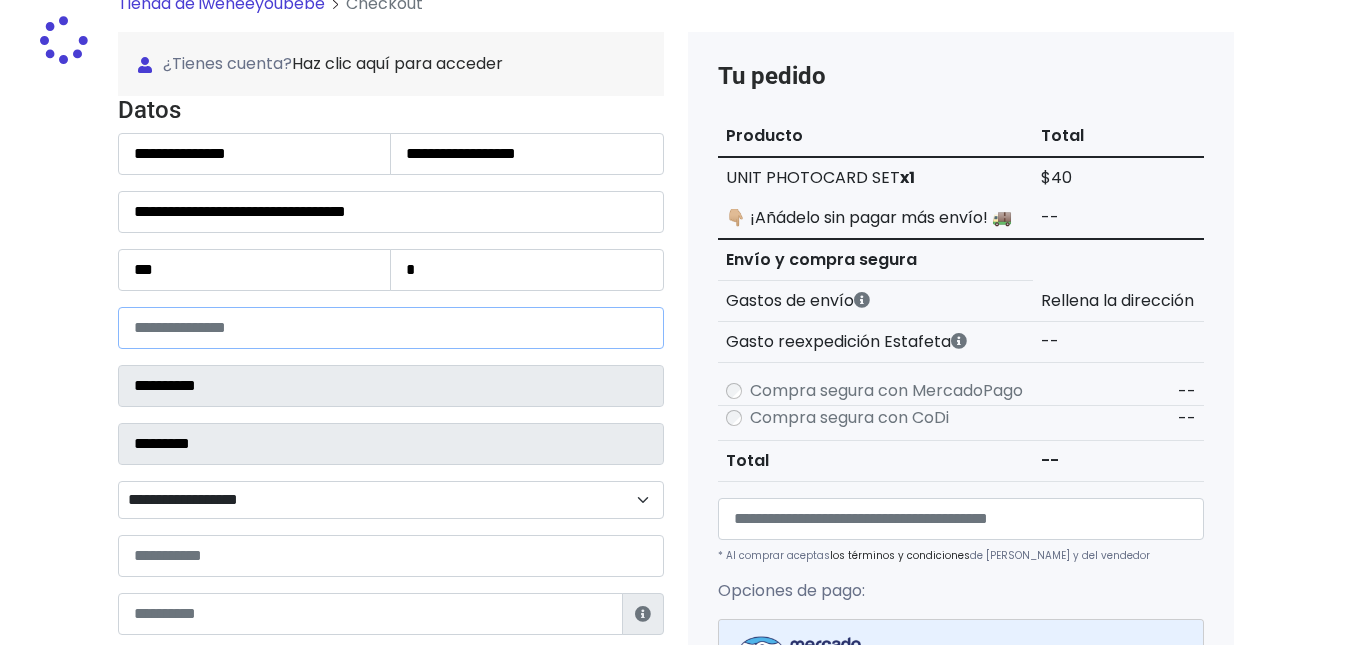 select 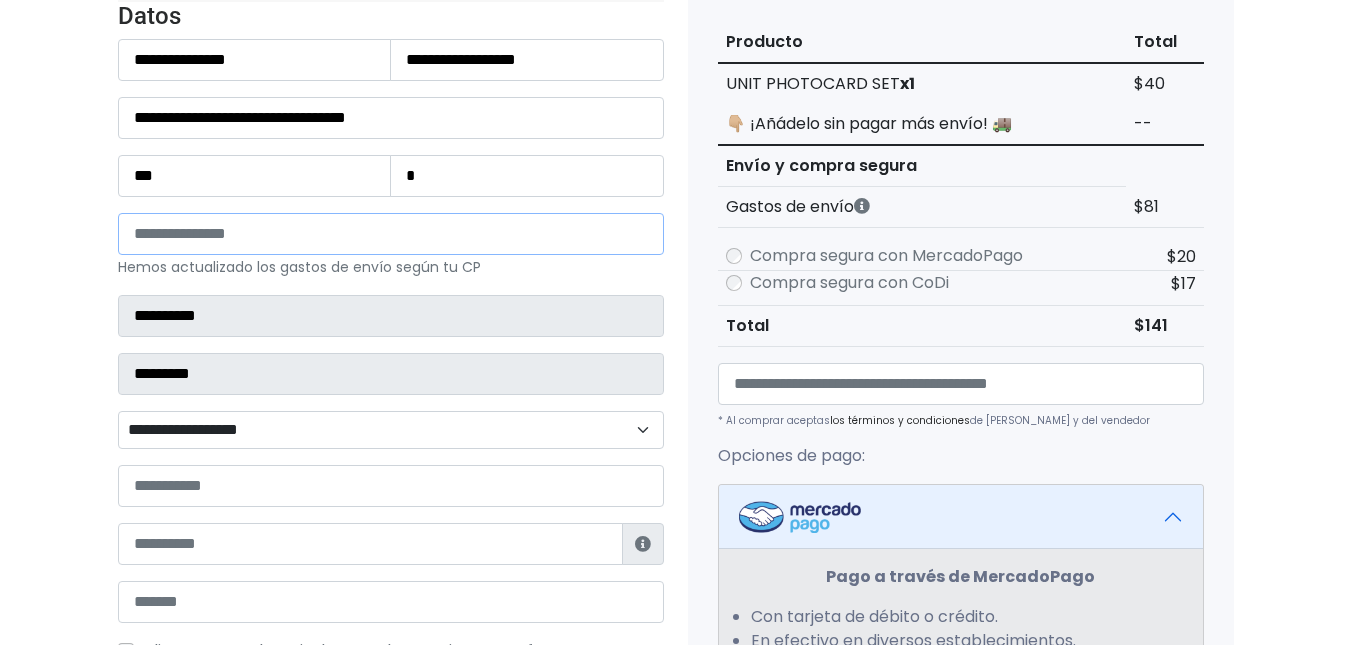 scroll, scrollTop: 269, scrollLeft: 0, axis: vertical 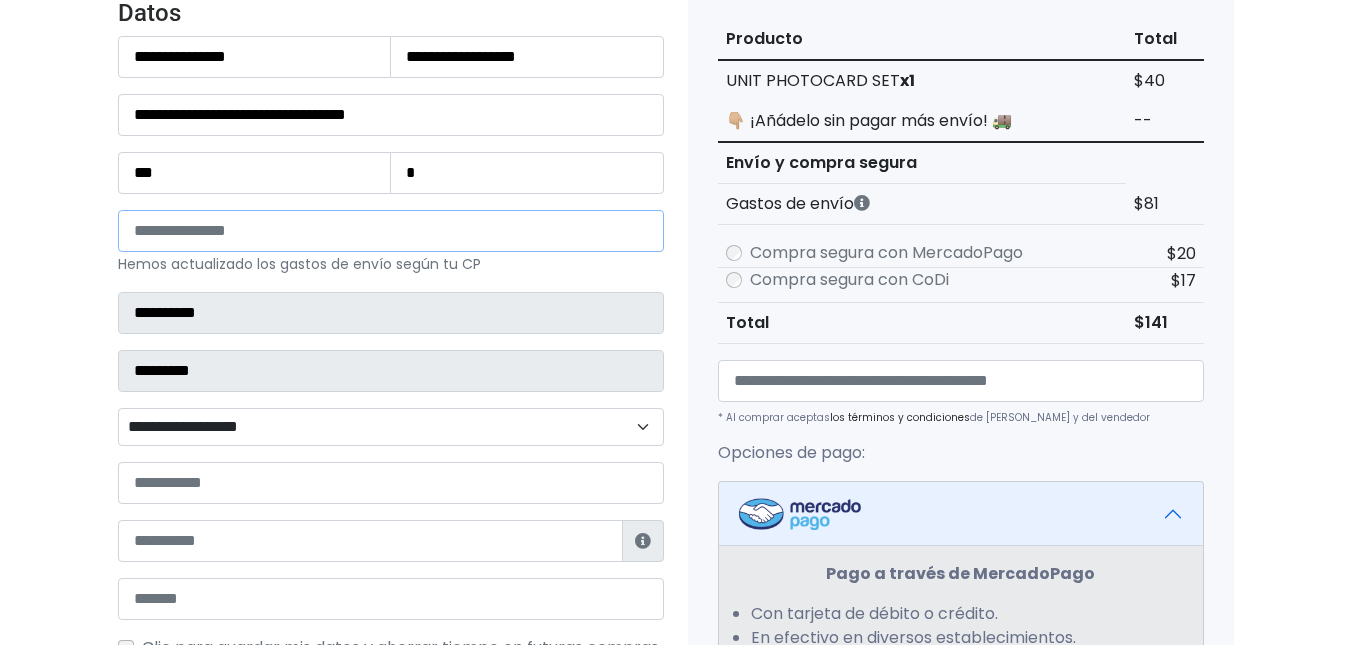 type on "*****" 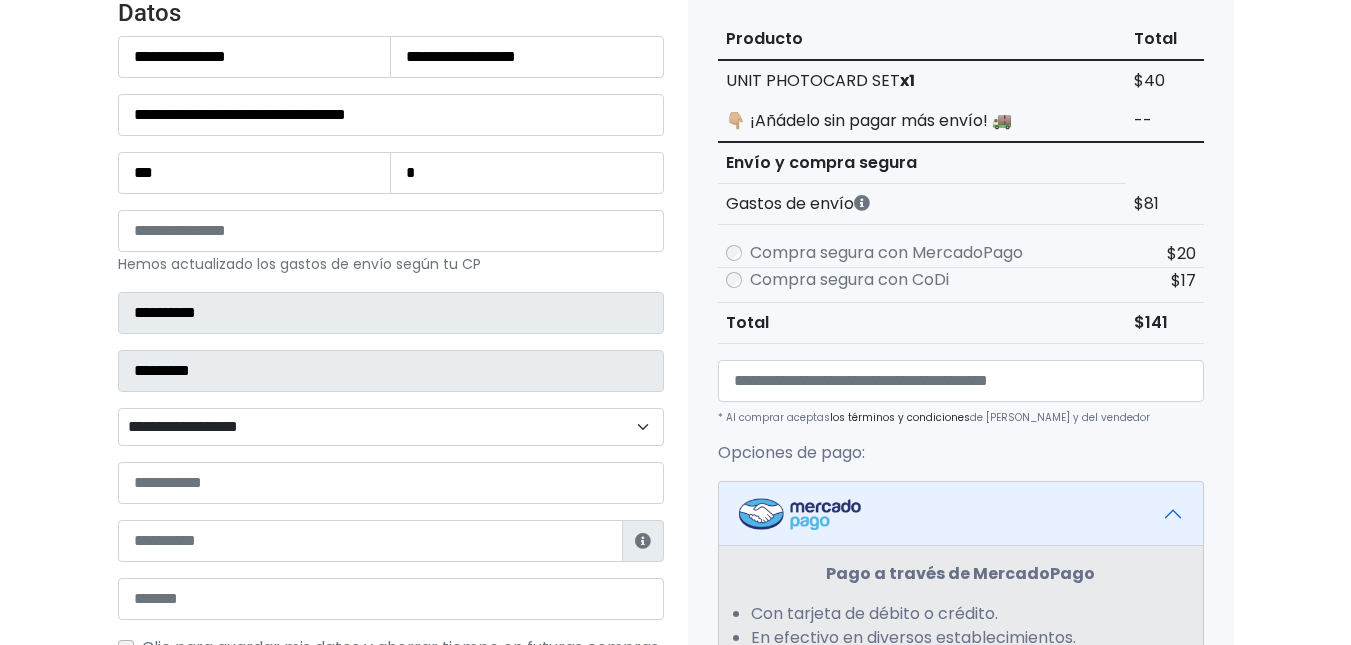 click on "**********" at bounding box center [391, 427] 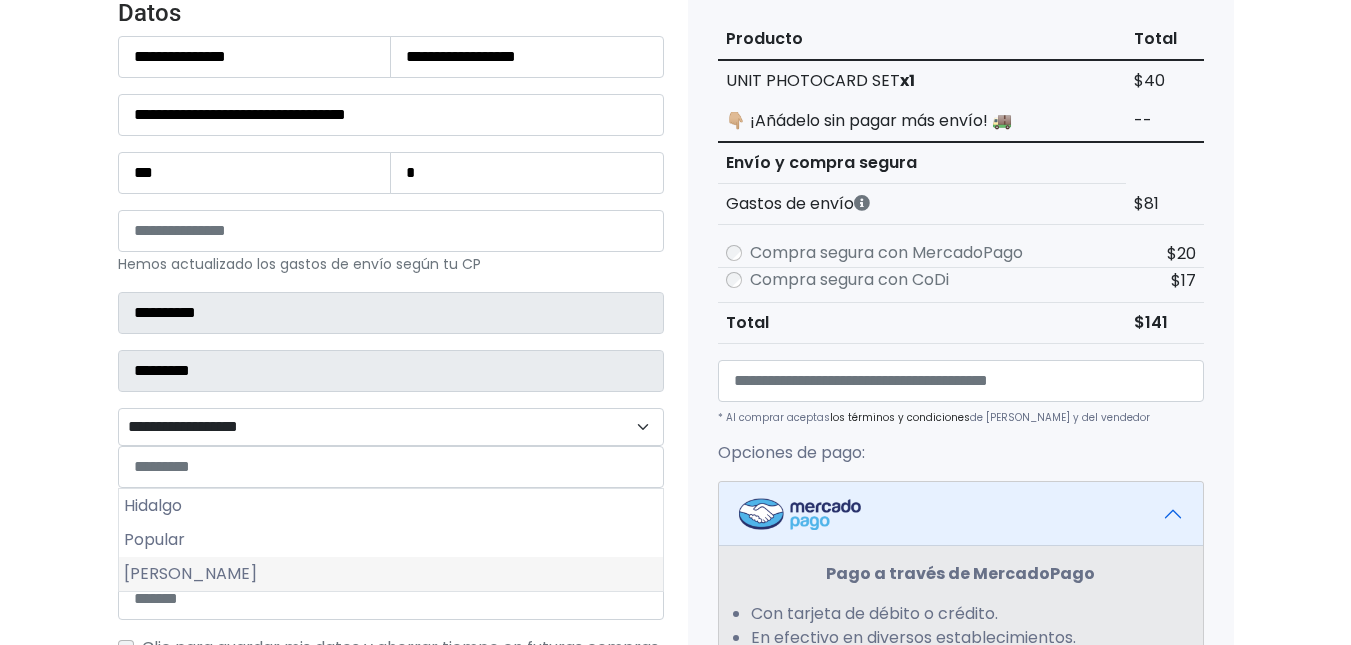 click on "Regina" at bounding box center (391, 574) 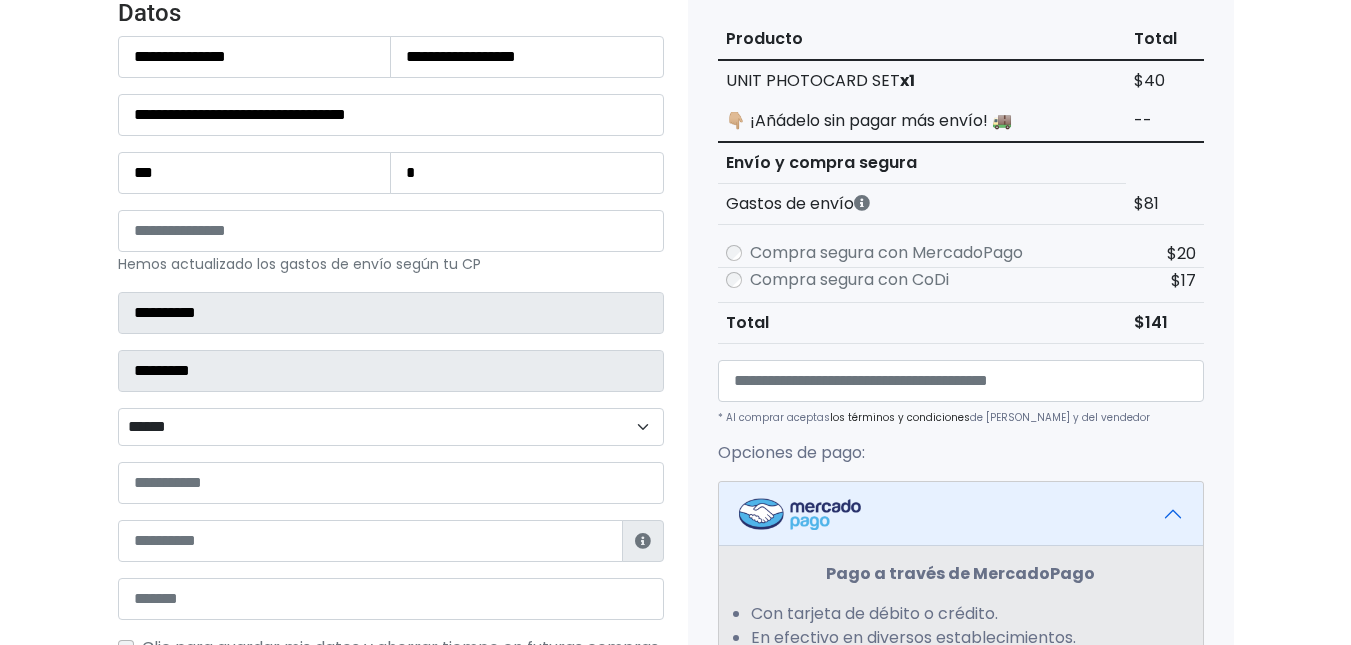 scroll, scrollTop: 384, scrollLeft: 0, axis: vertical 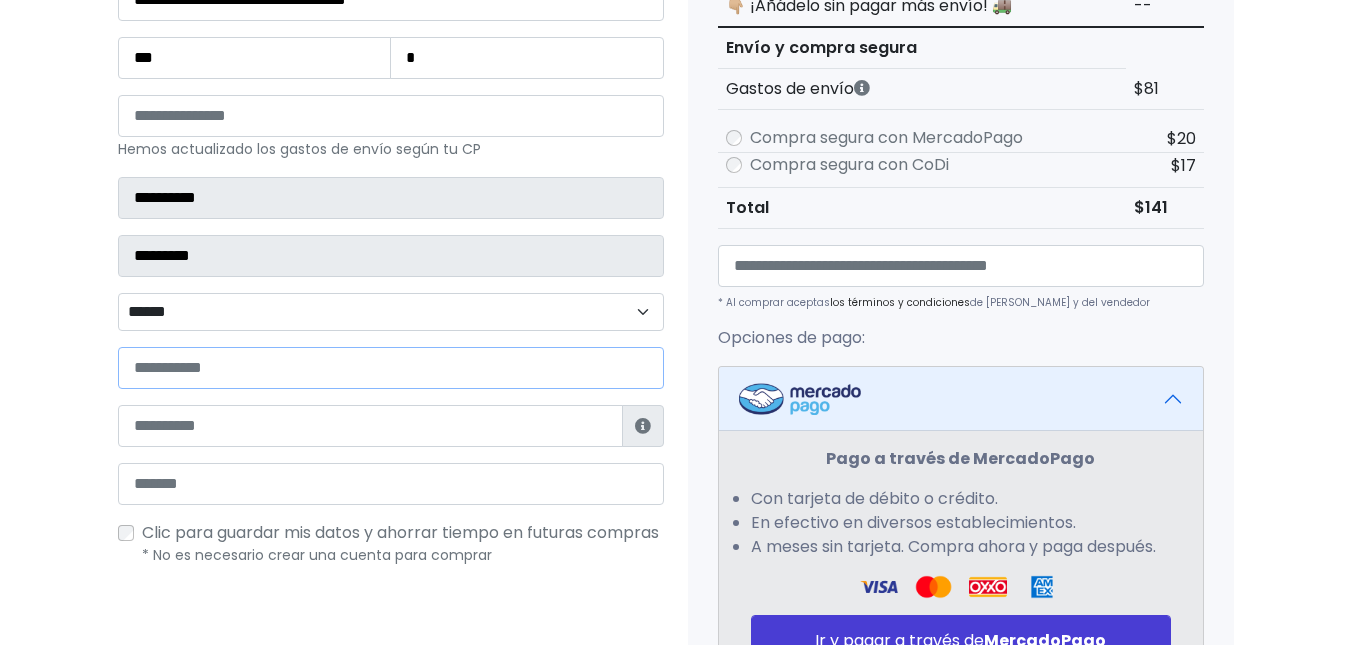 click at bounding box center [391, 368] 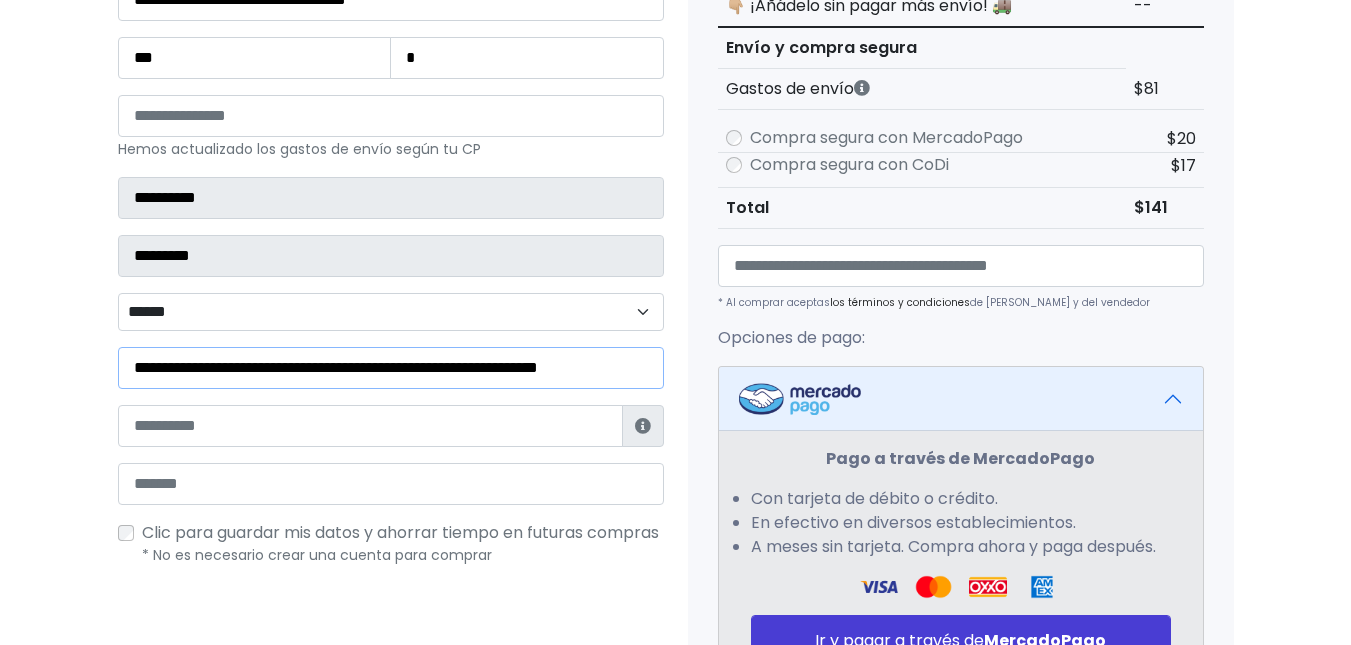 scroll, scrollTop: 0, scrollLeft: 17, axis: horizontal 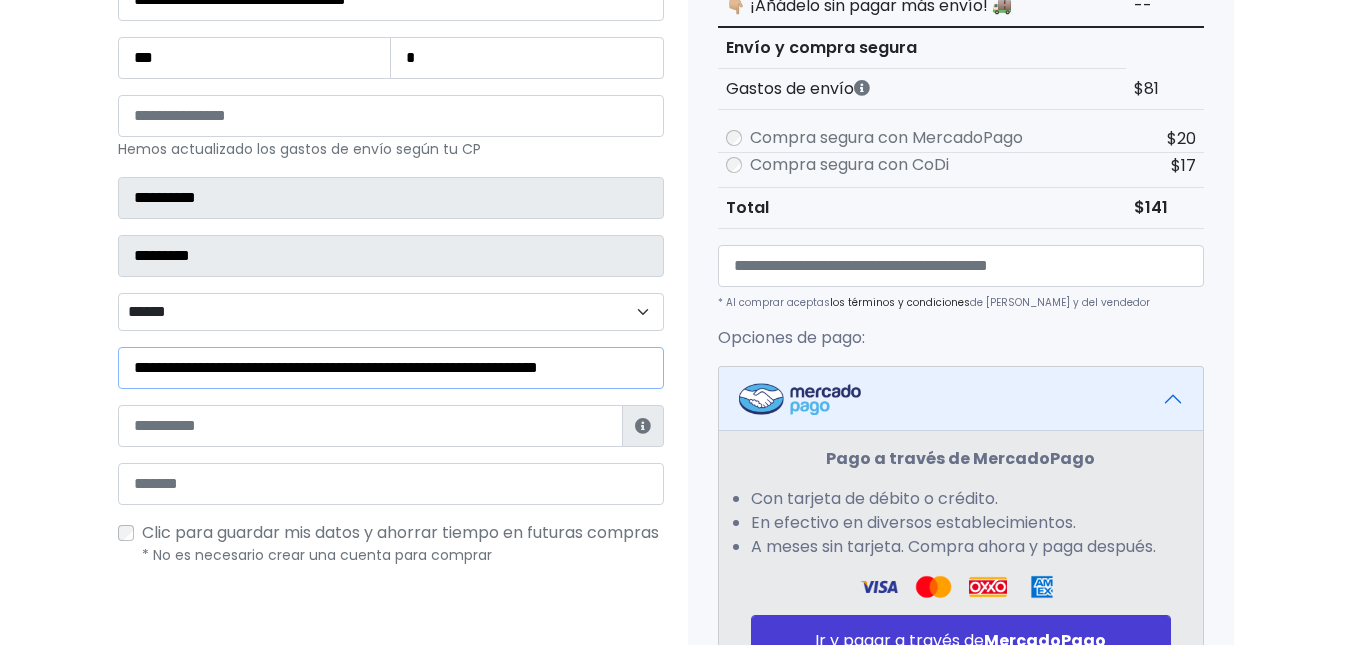 type on "**********" 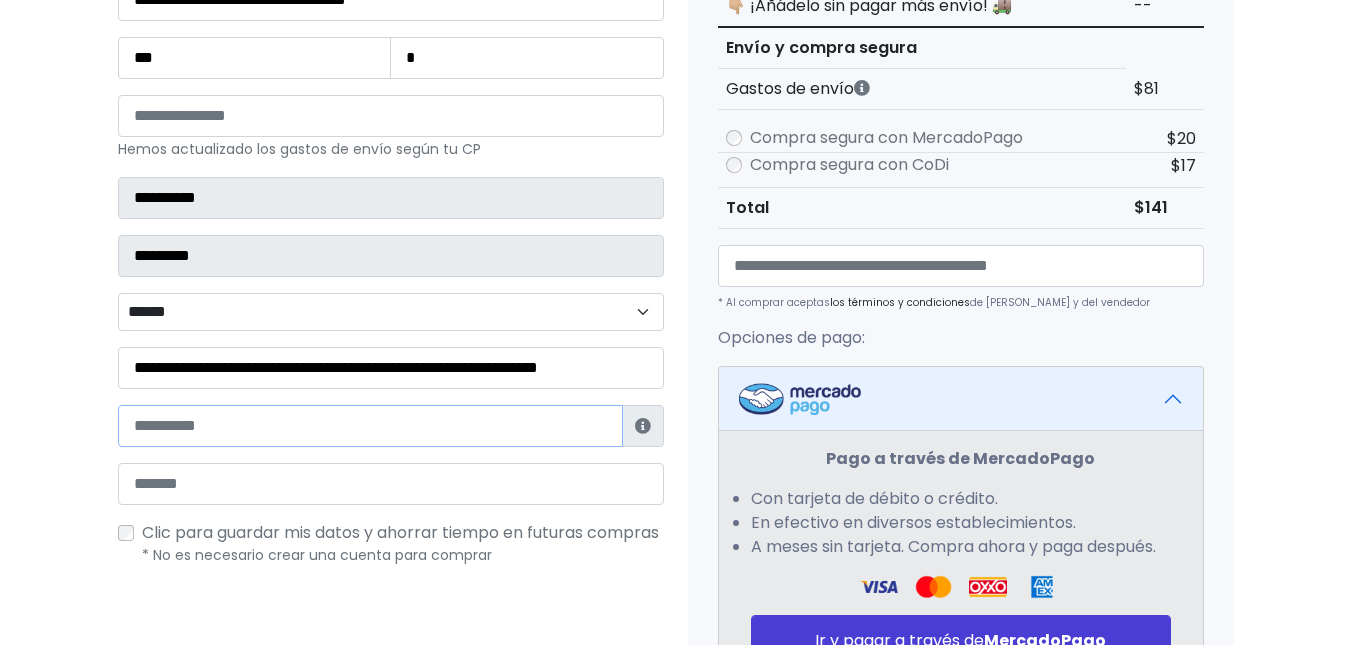 scroll, scrollTop: 0, scrollLeft: 0, axis: both 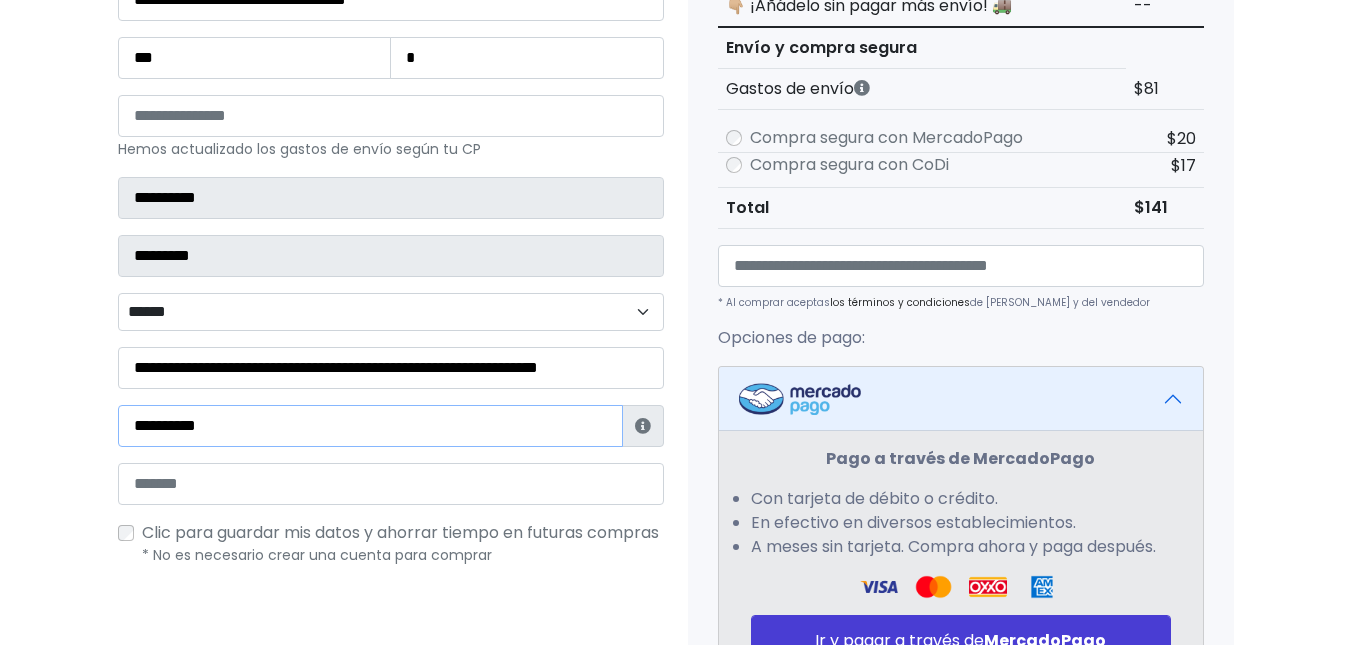 type on "**********" 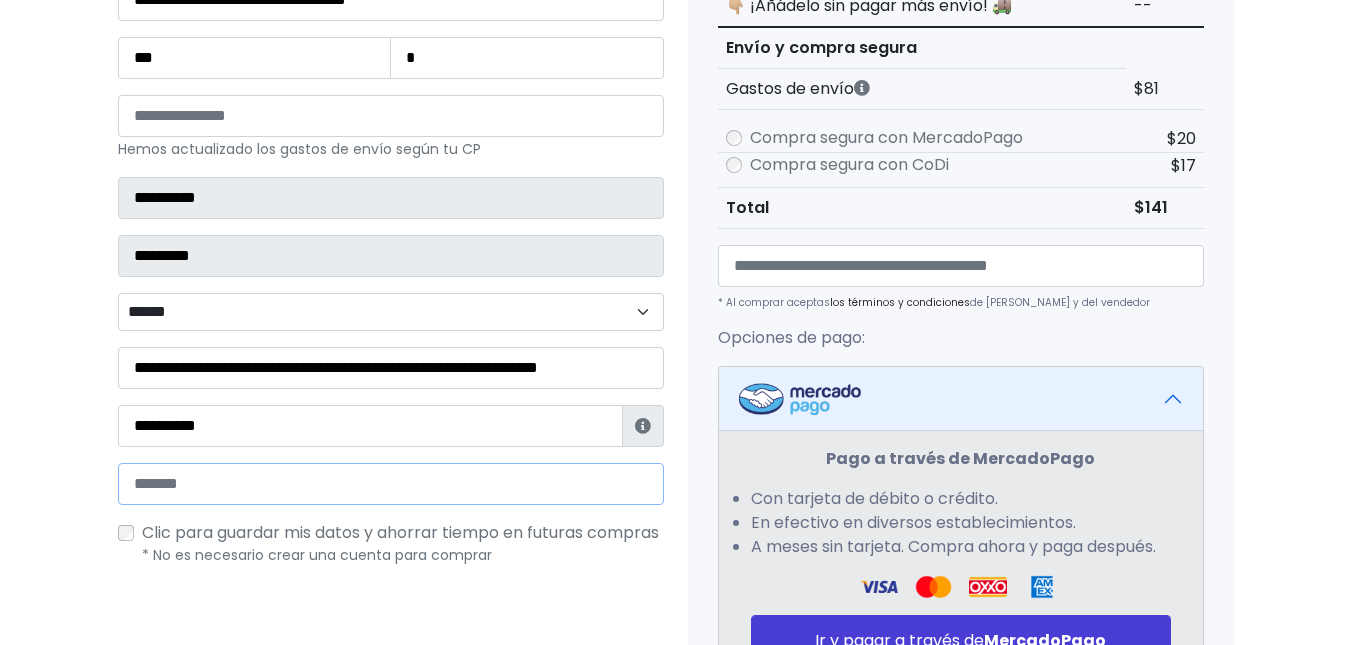 click at bounding box center [391, 484] 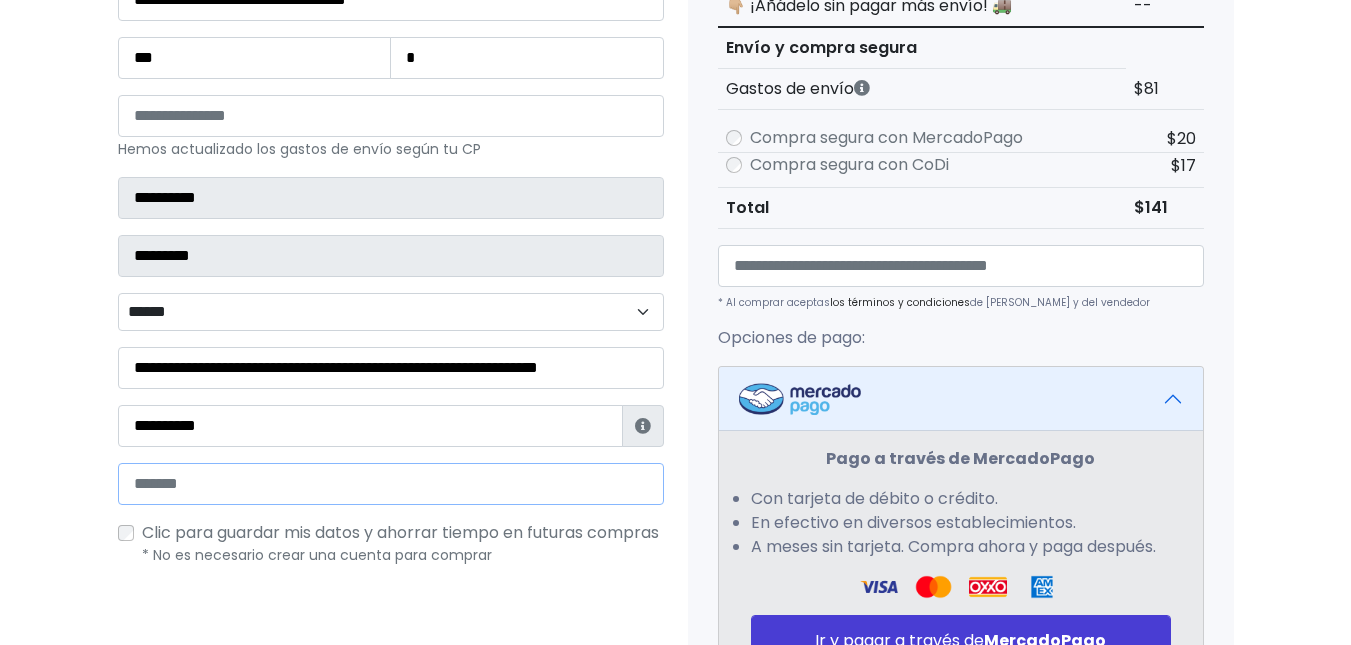 type on "**********" 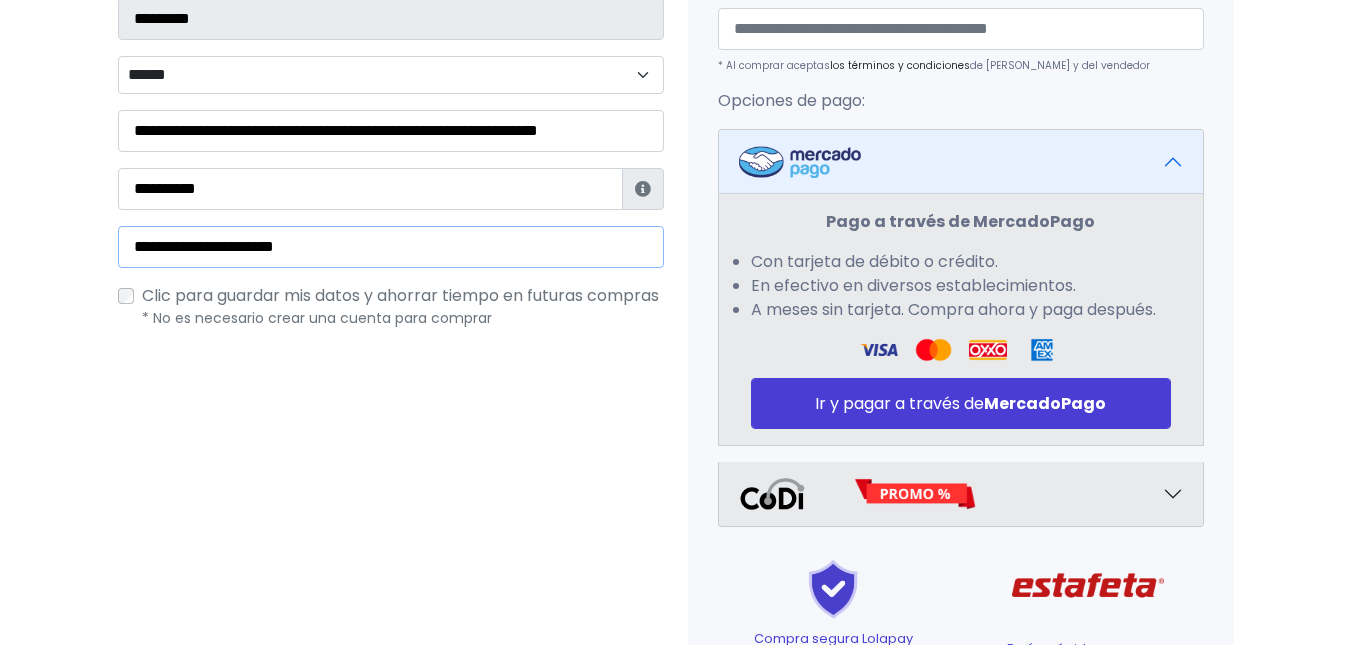 scroll, scrollTop: 633, scrollLeft: 0, axis: vertical 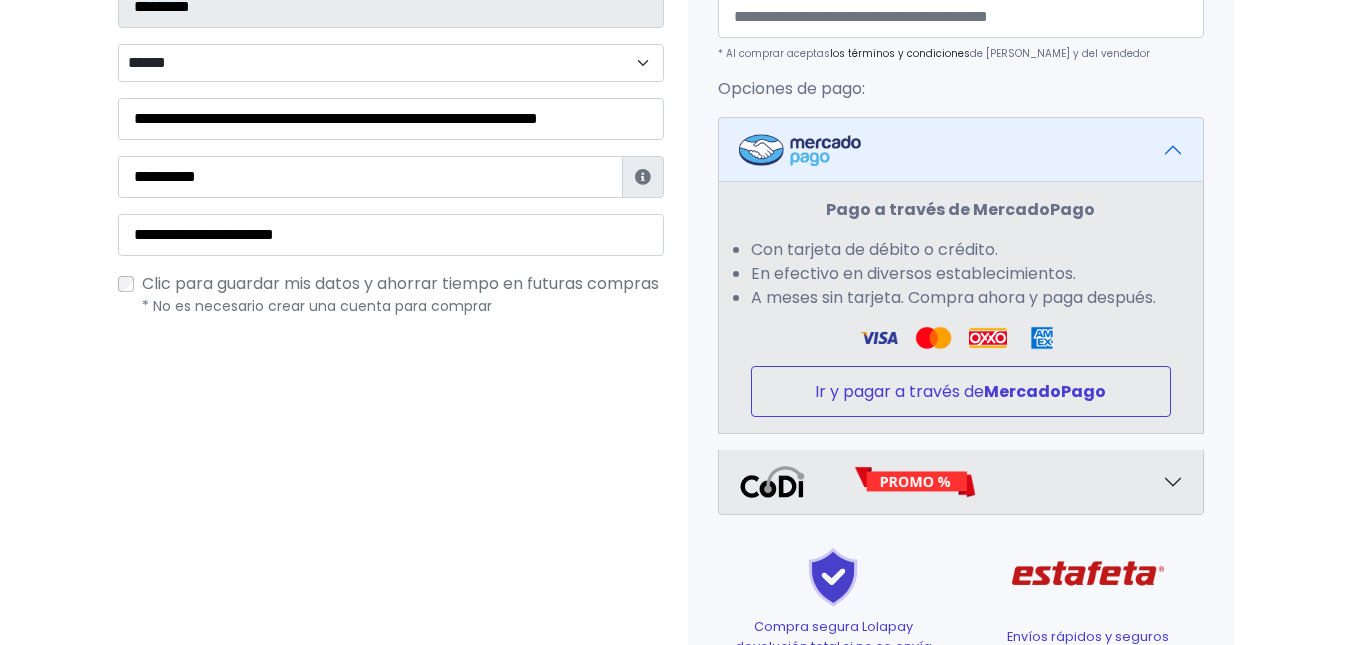 click on "MercadoPago" at bounding box center [1045, 391] 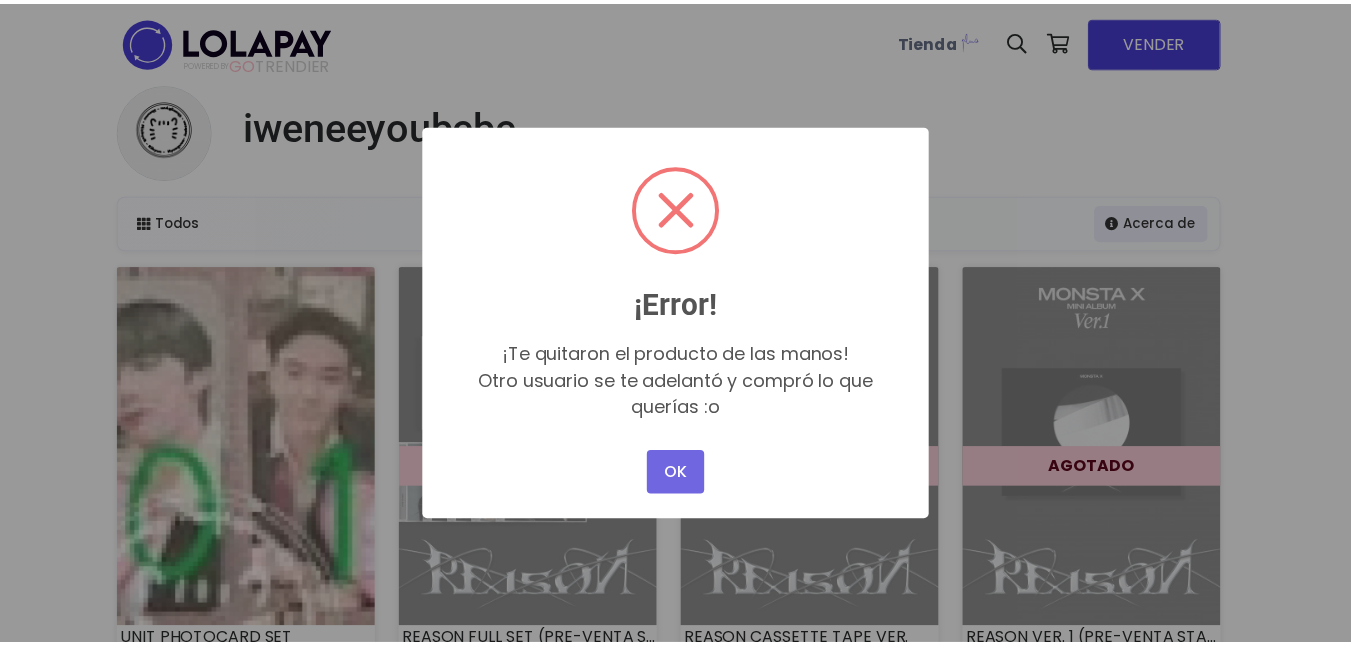 scroll, scrollTop: 0, scrollLeft: 0, axis: both 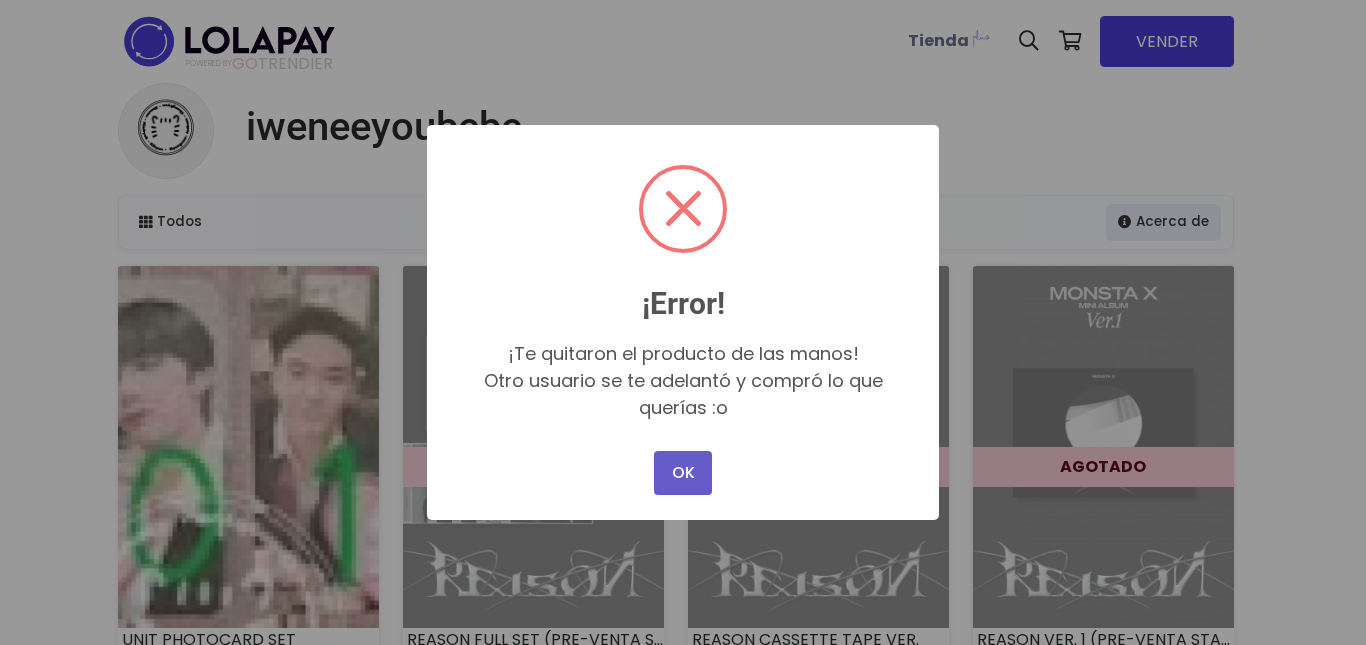 click on "OK" at bounding box center (683, 473) 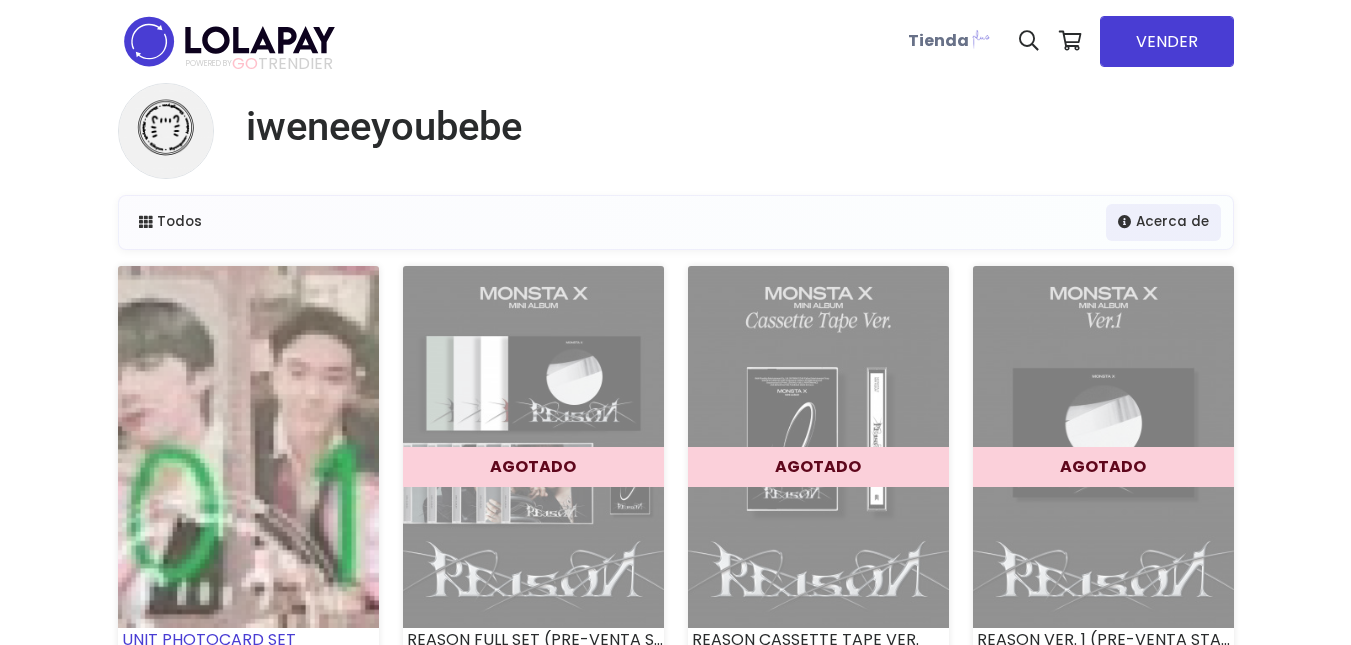 click at bounding box center [248, 447] 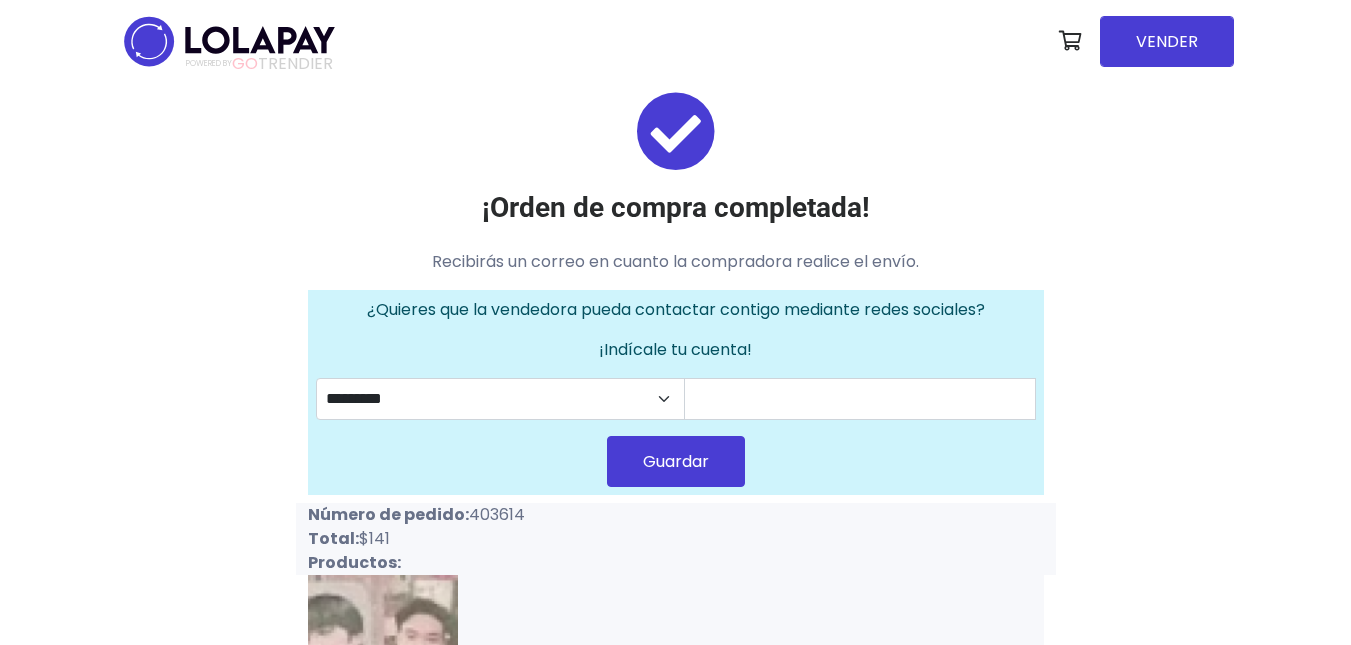 scroll, scrollTop: 0, scrollLeft: 0, axis: both 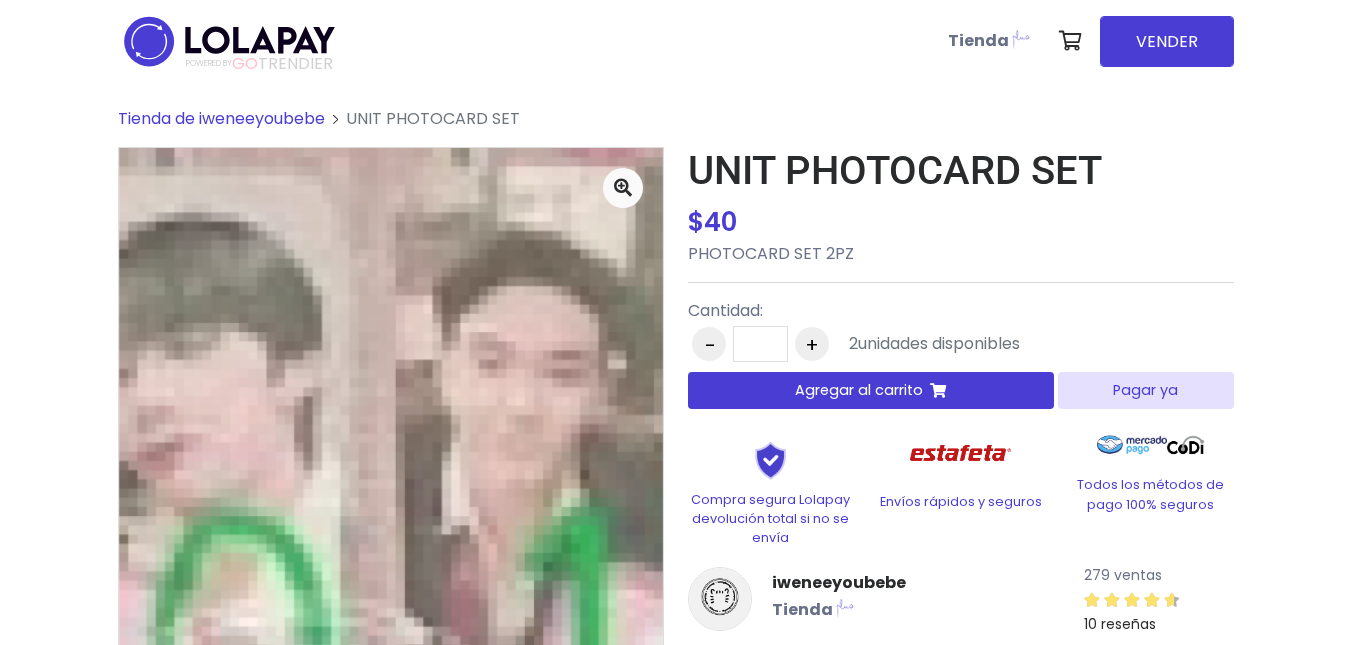 click on "Pagar ya" at bounding box center [1145, 390] 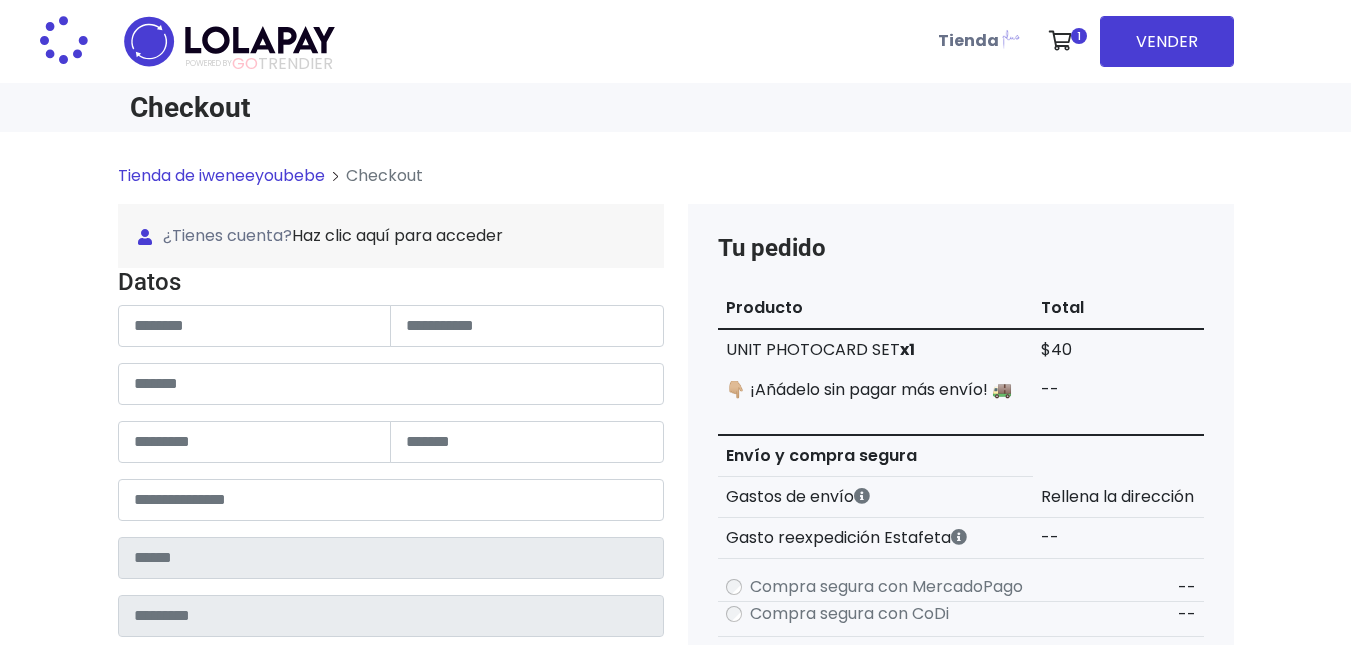 scroll, scrollTop: 0, scrollLeft: 0, axis: both 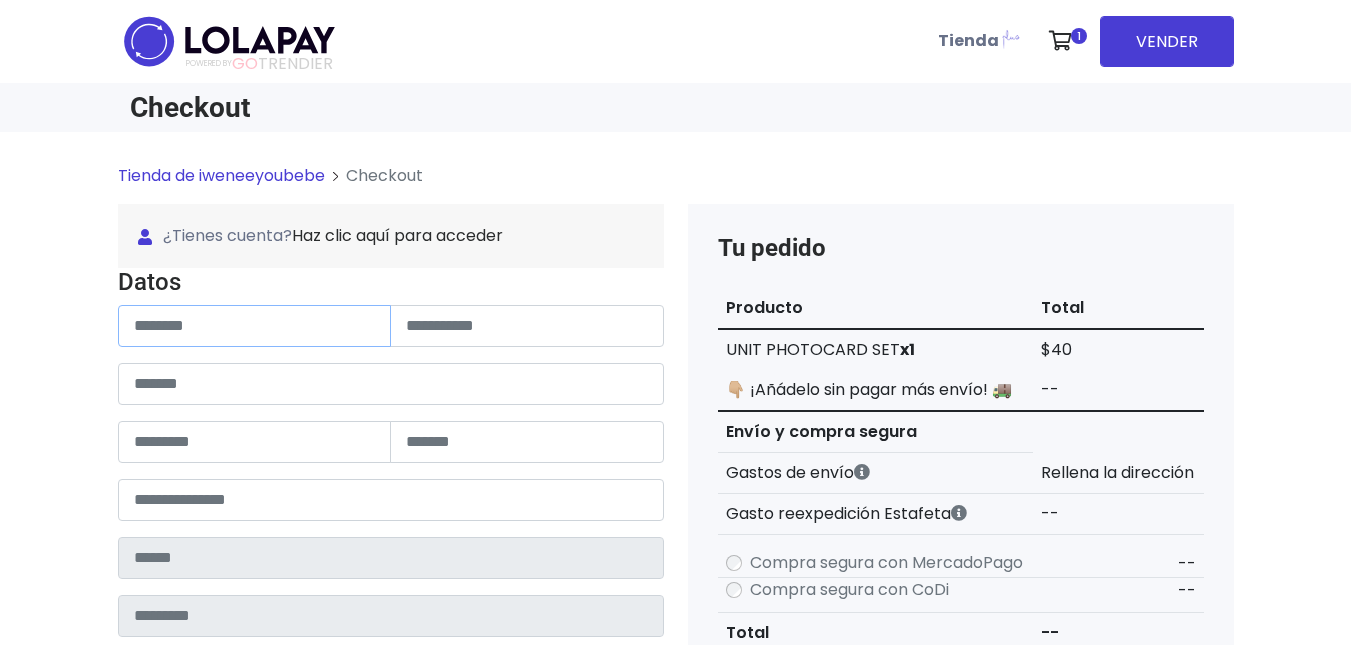click at bounding box center (255, 326) 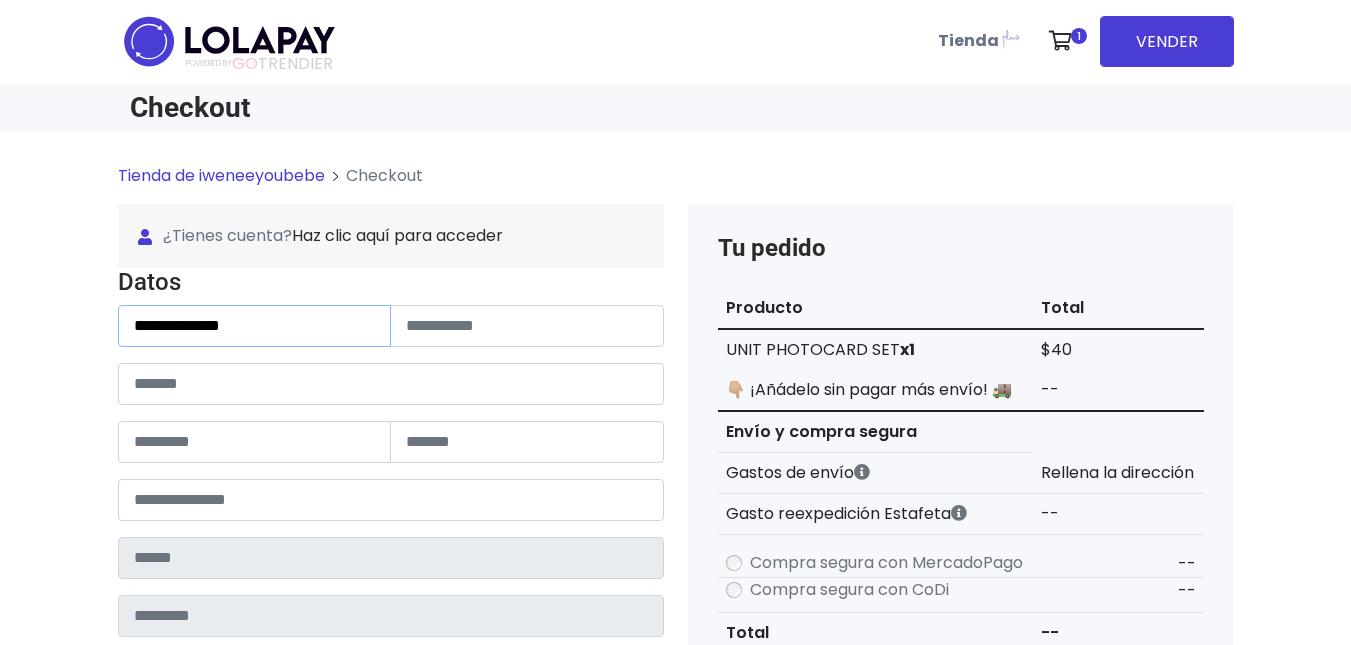 type on "**********" 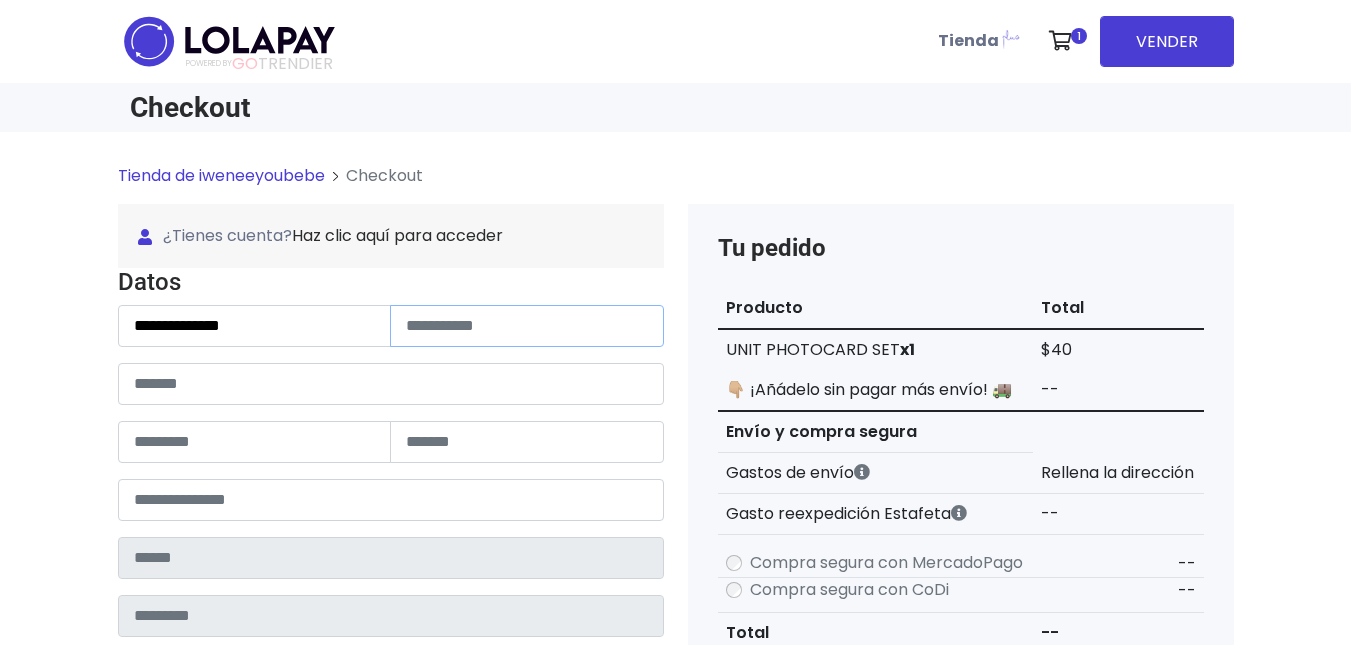 click at bounding box center (527, 326) 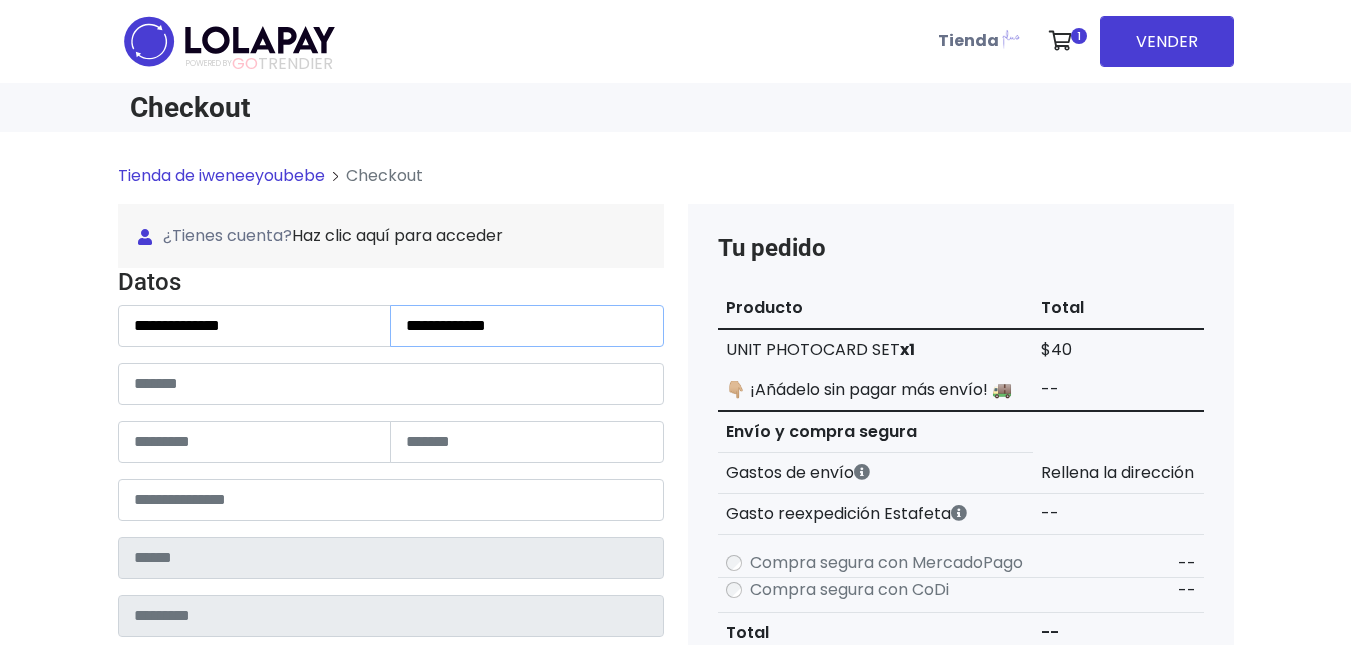type on "**********" 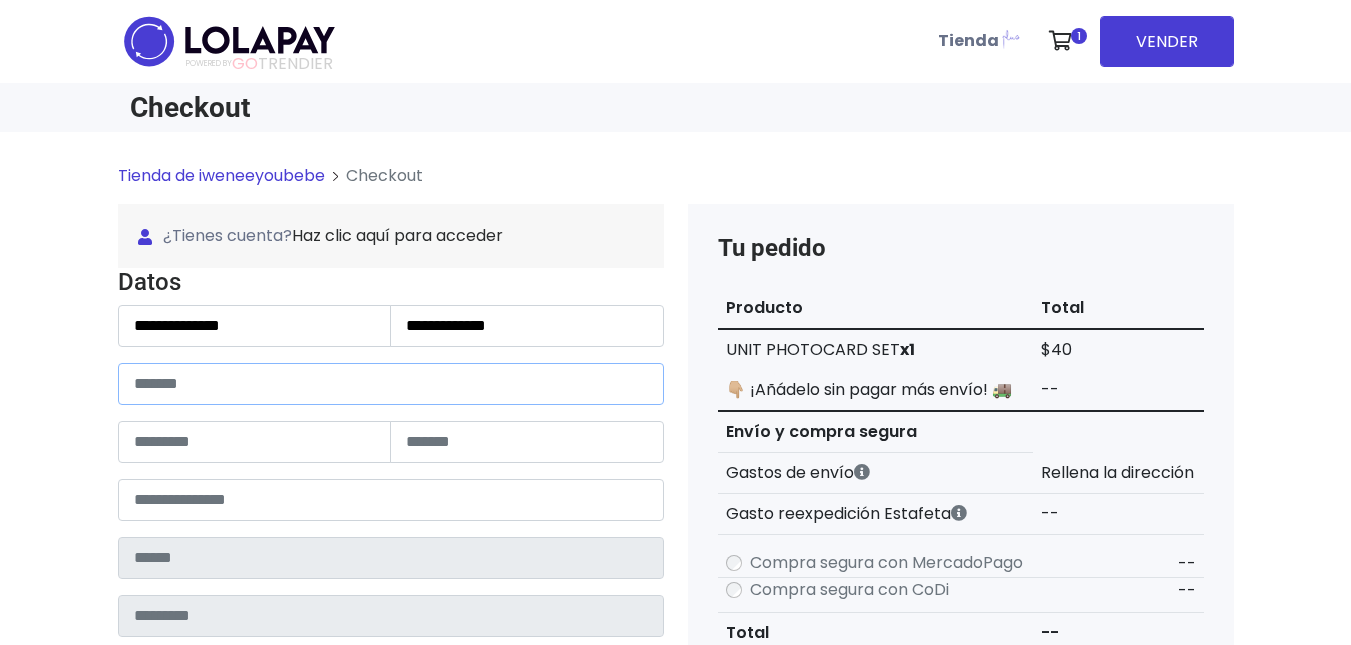 click at bounding box center [391, 384] 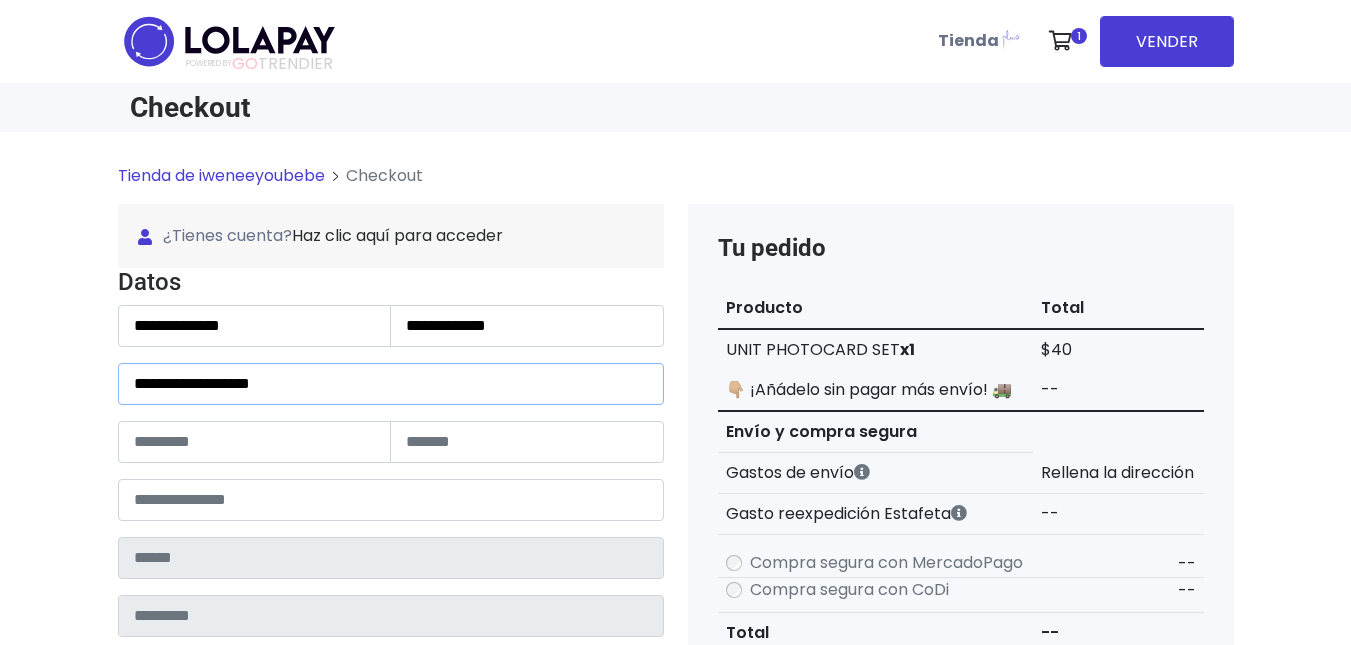 type on "**********" 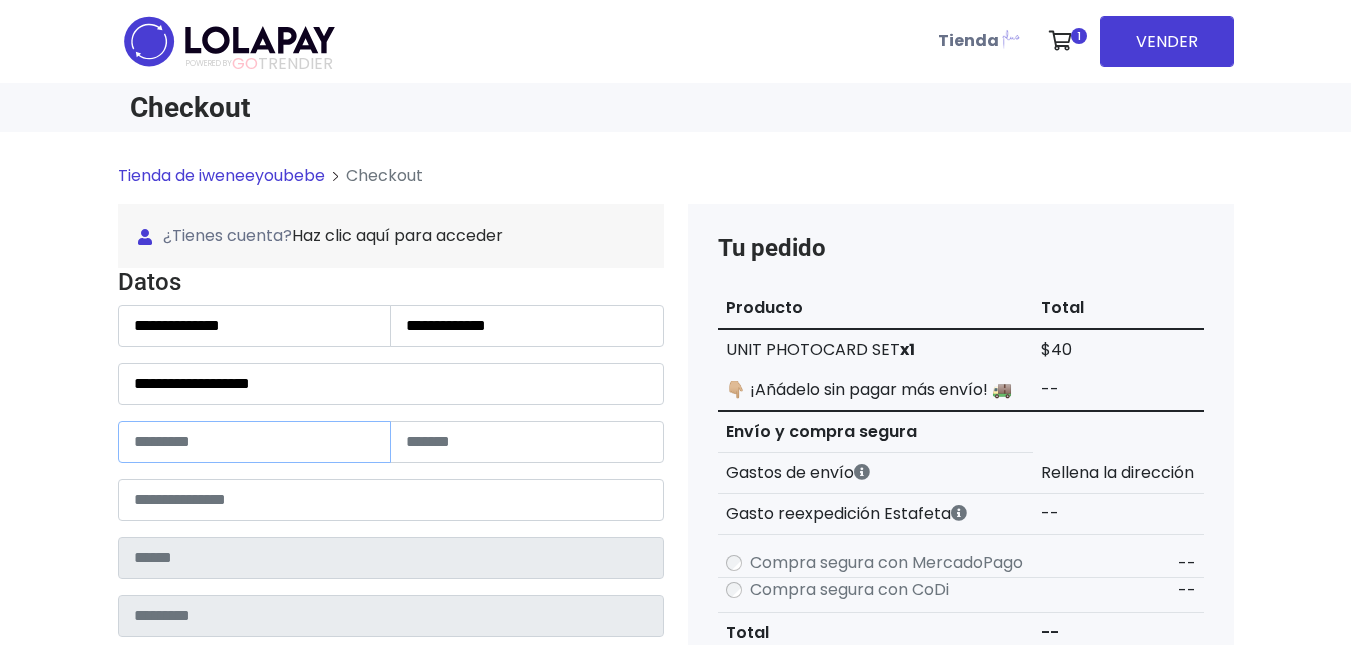 click at bounding box center (255, 442) 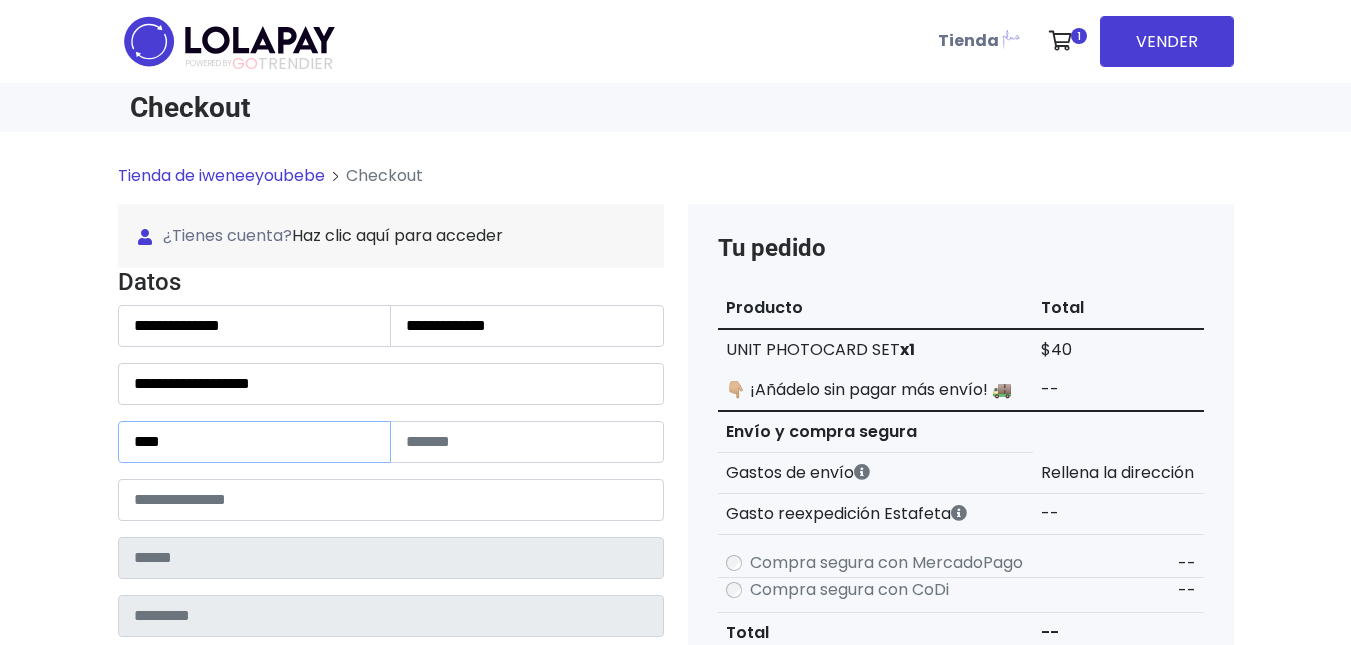 type on "****" 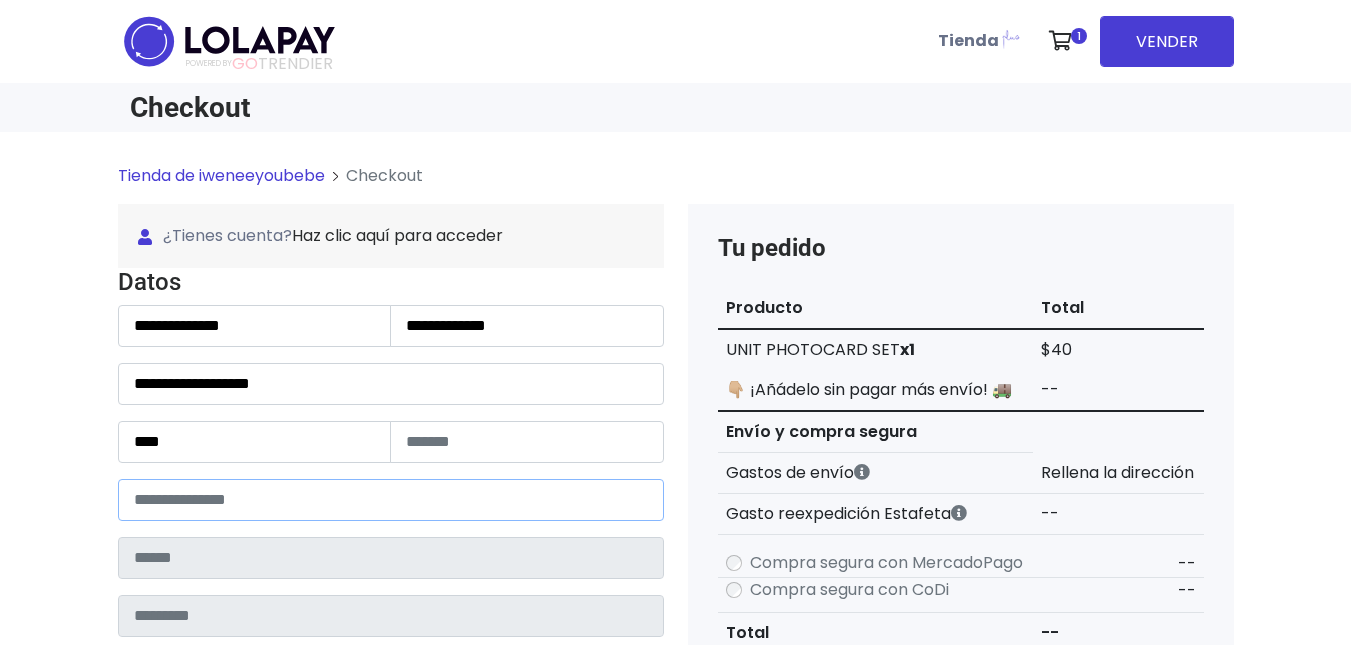 click at bounding box center [391, 500] 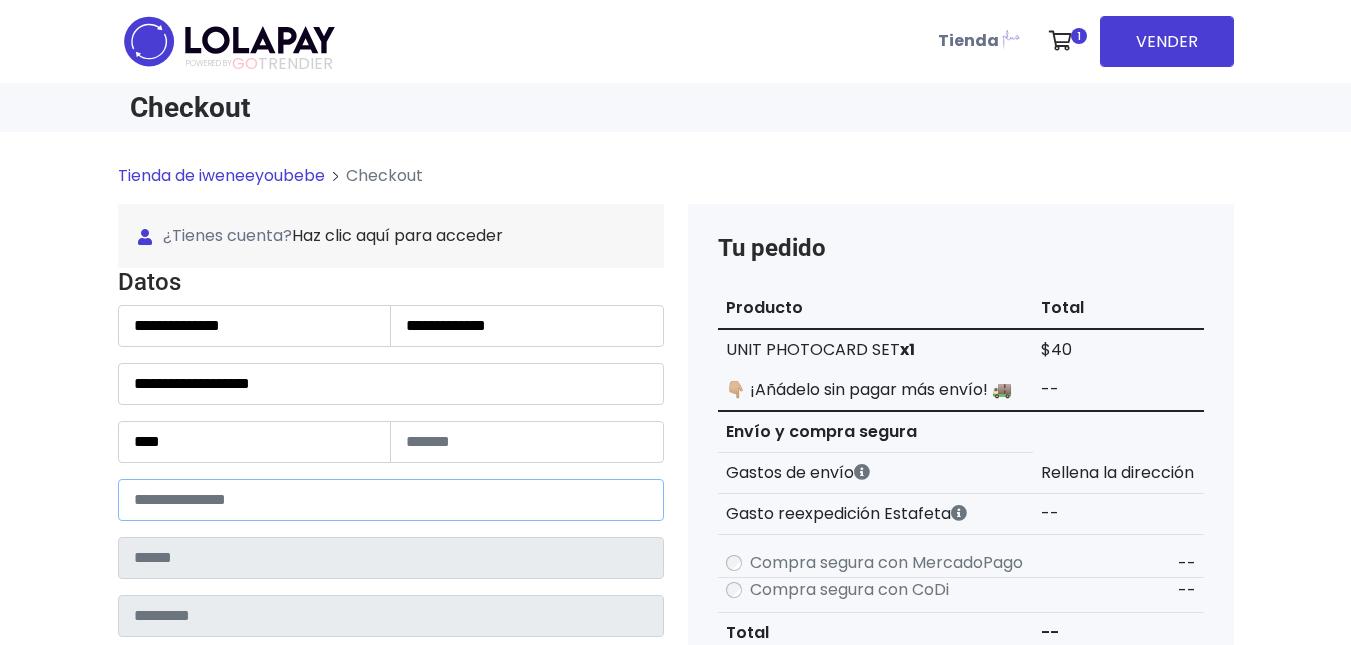 type on "*****" 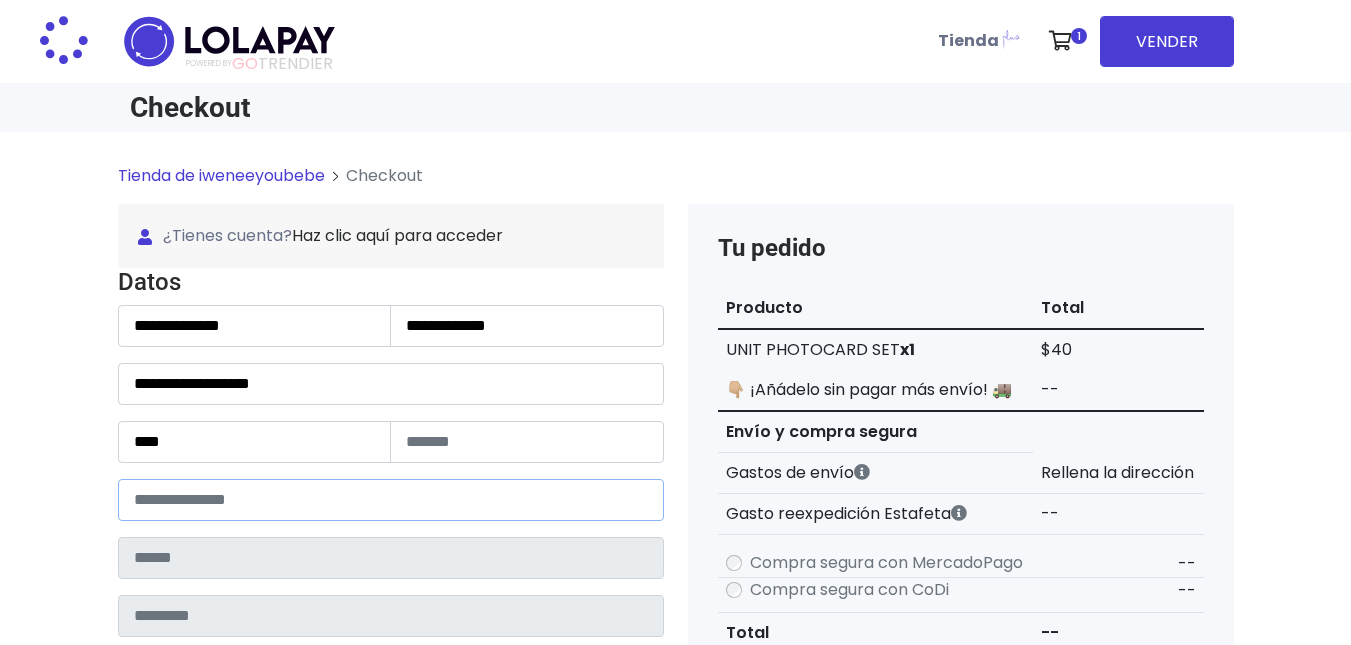 type on "*******" 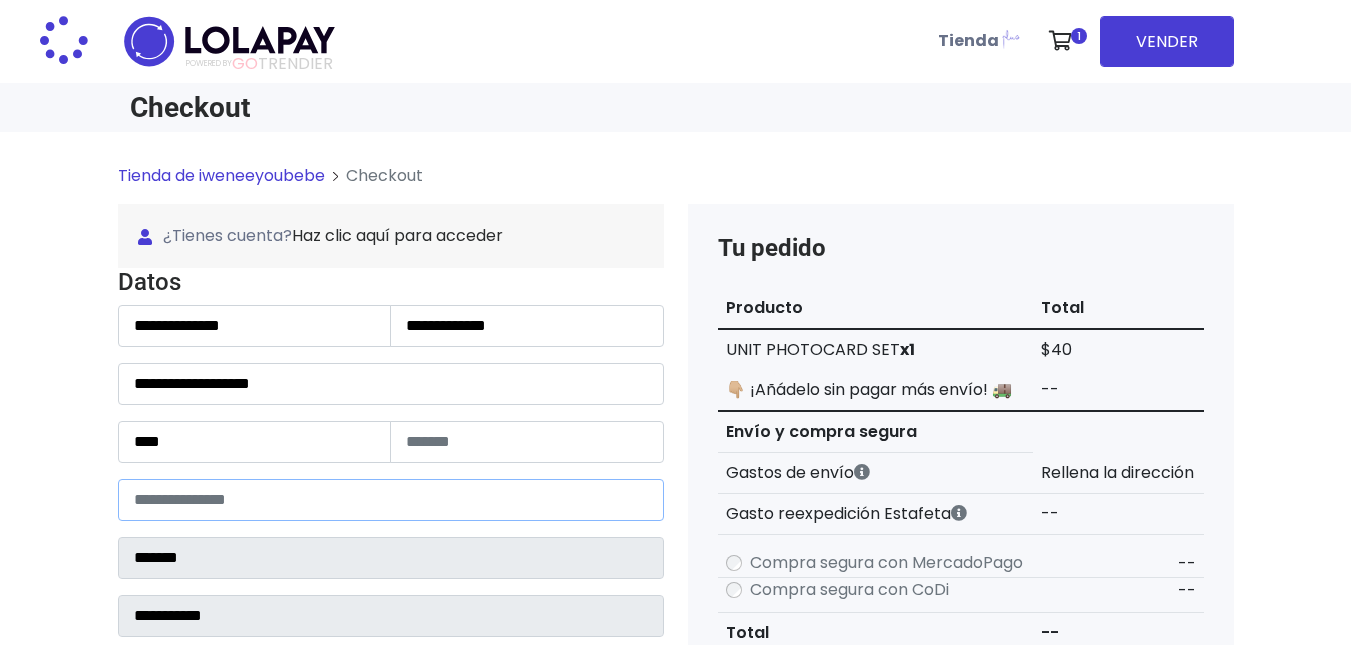 select 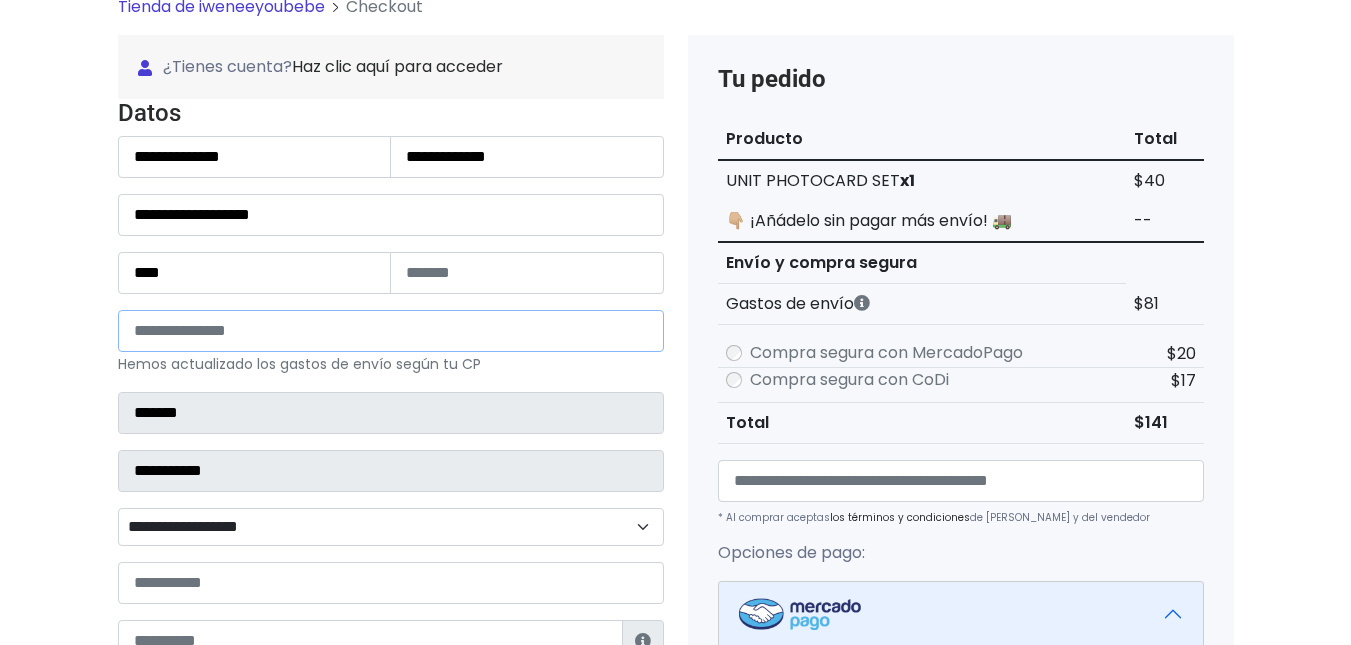 scroll, scrollTop: 482, scrollLeft: 0, axis: vertical 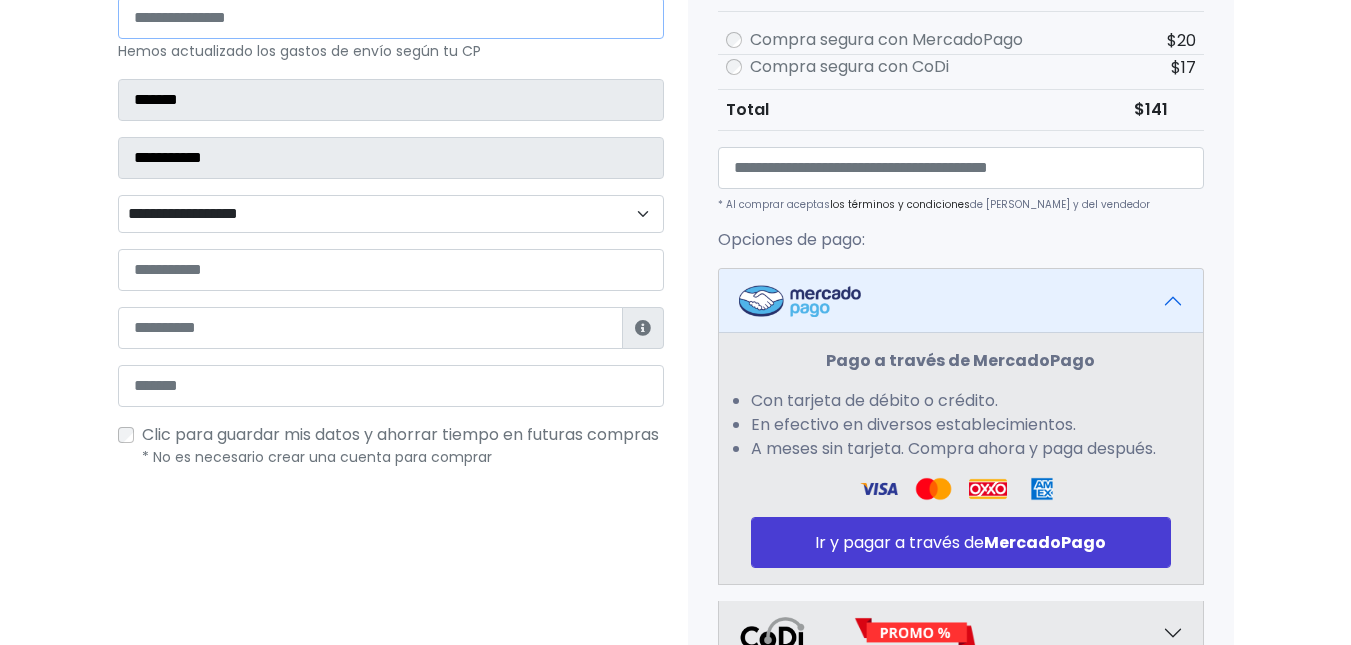 type on "*****" 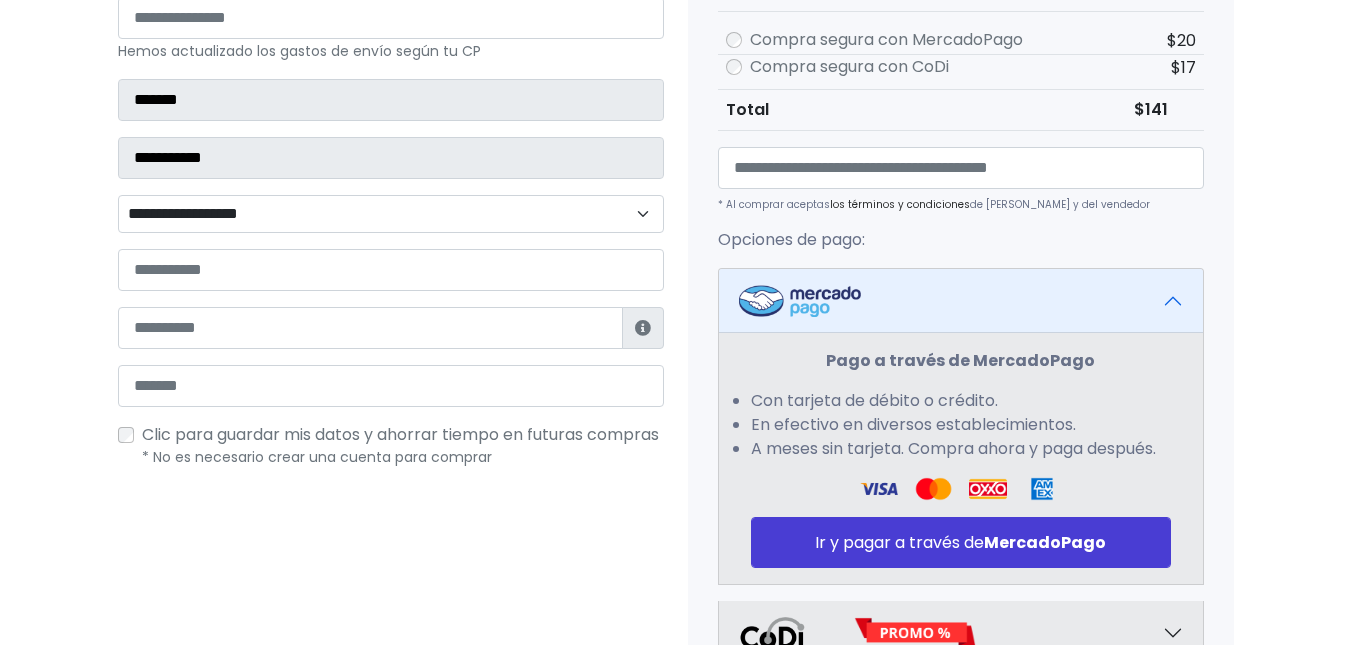 click on "**********" at bounding box center (391, 214) 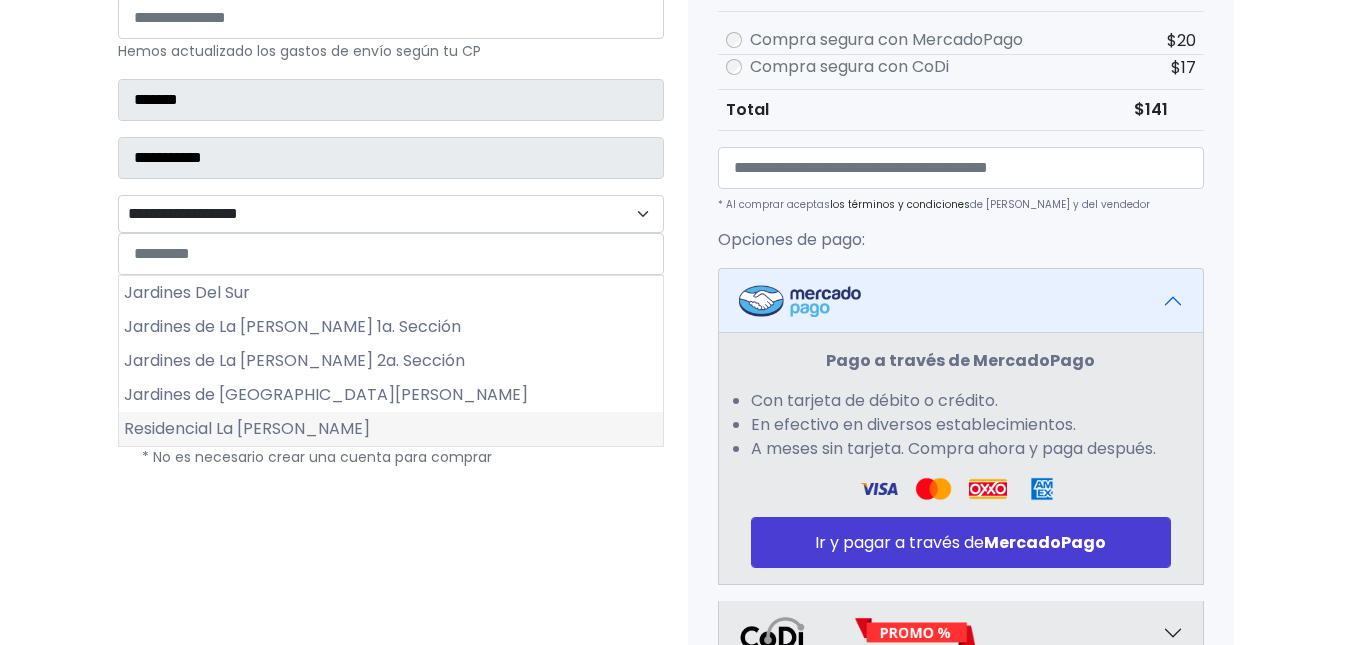 click on "Residencial La [PERSON_NAME]" at bounding box center [391, 429] 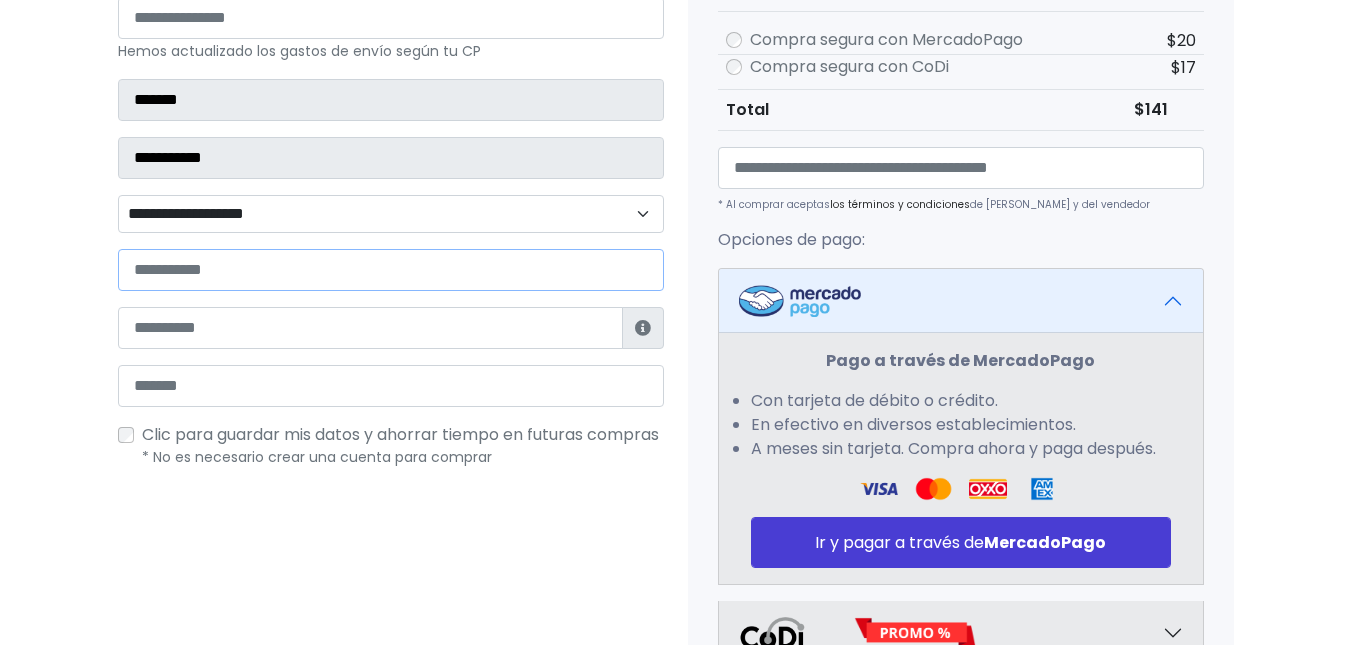 click at bounding box center [391, 270] 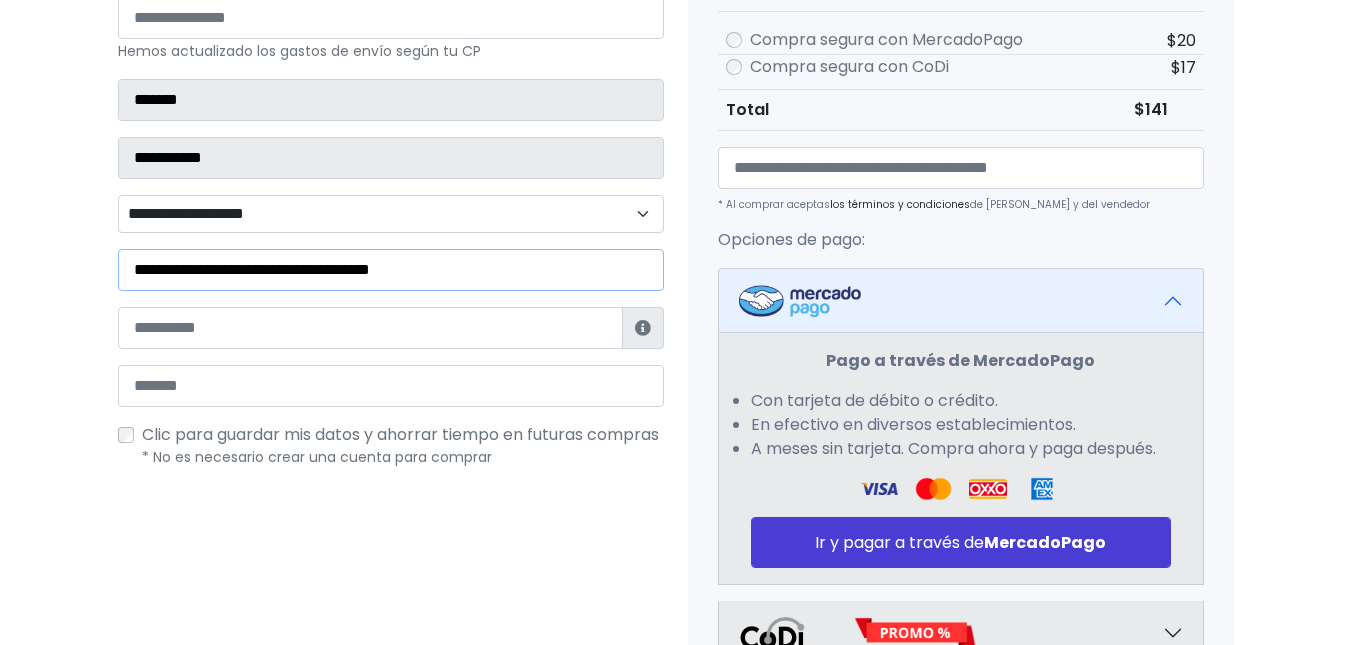 type on "**********" 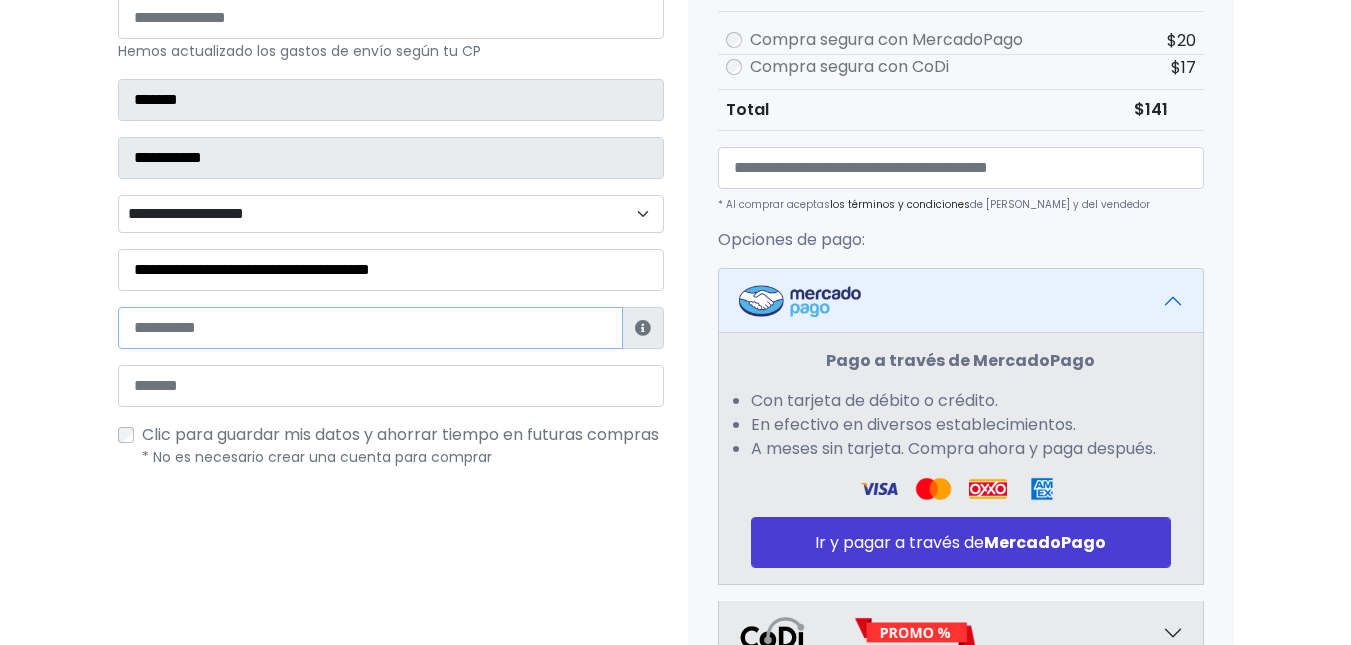 click at bounding box center [370, 328] 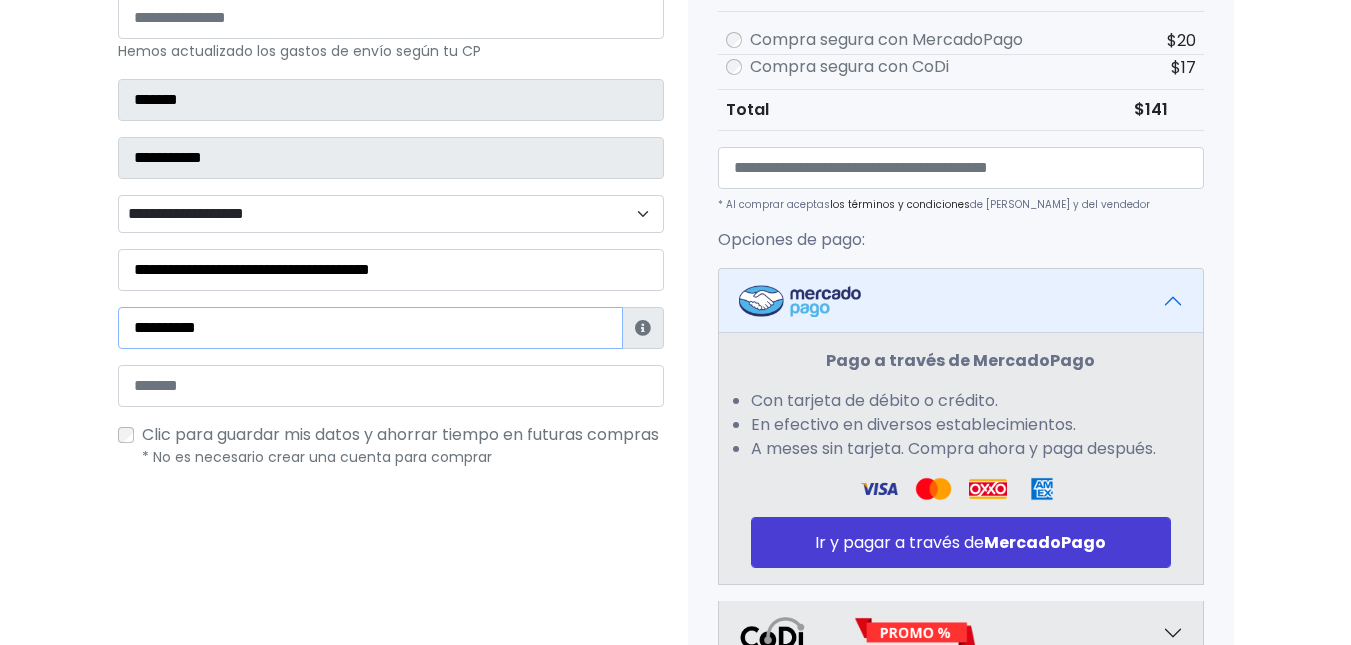 type on "**********" 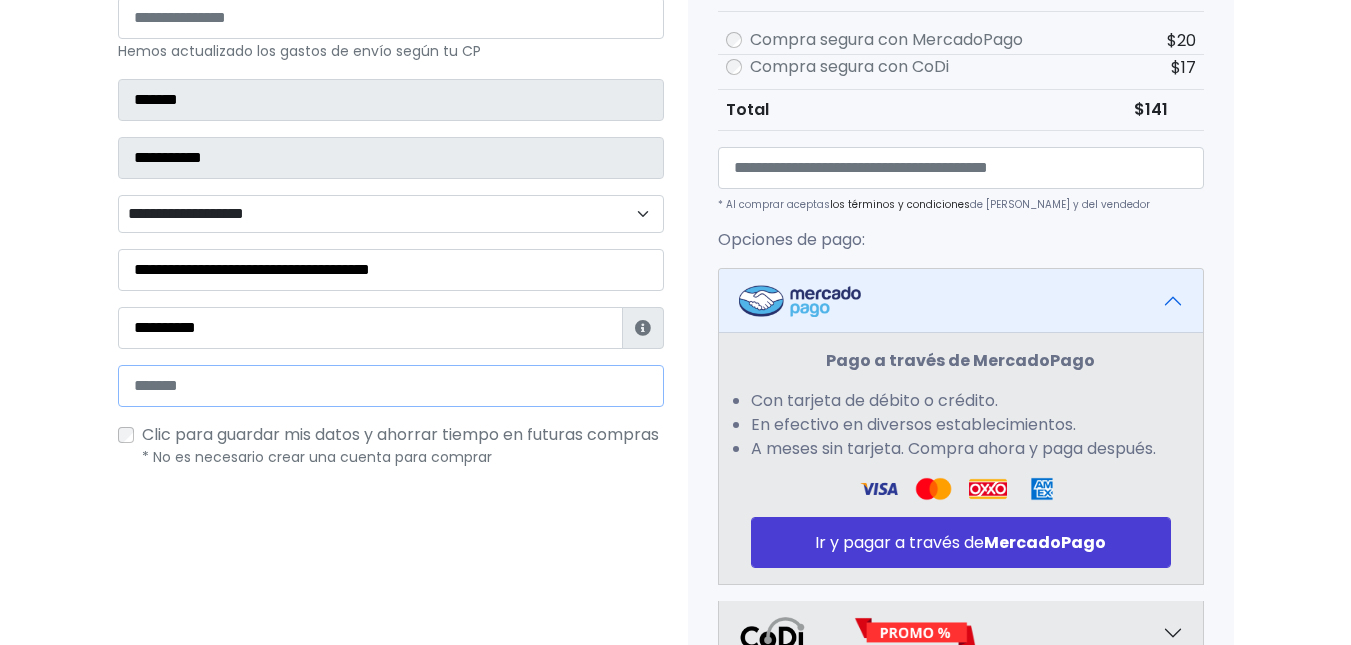 click at bounding box center (391, 386) 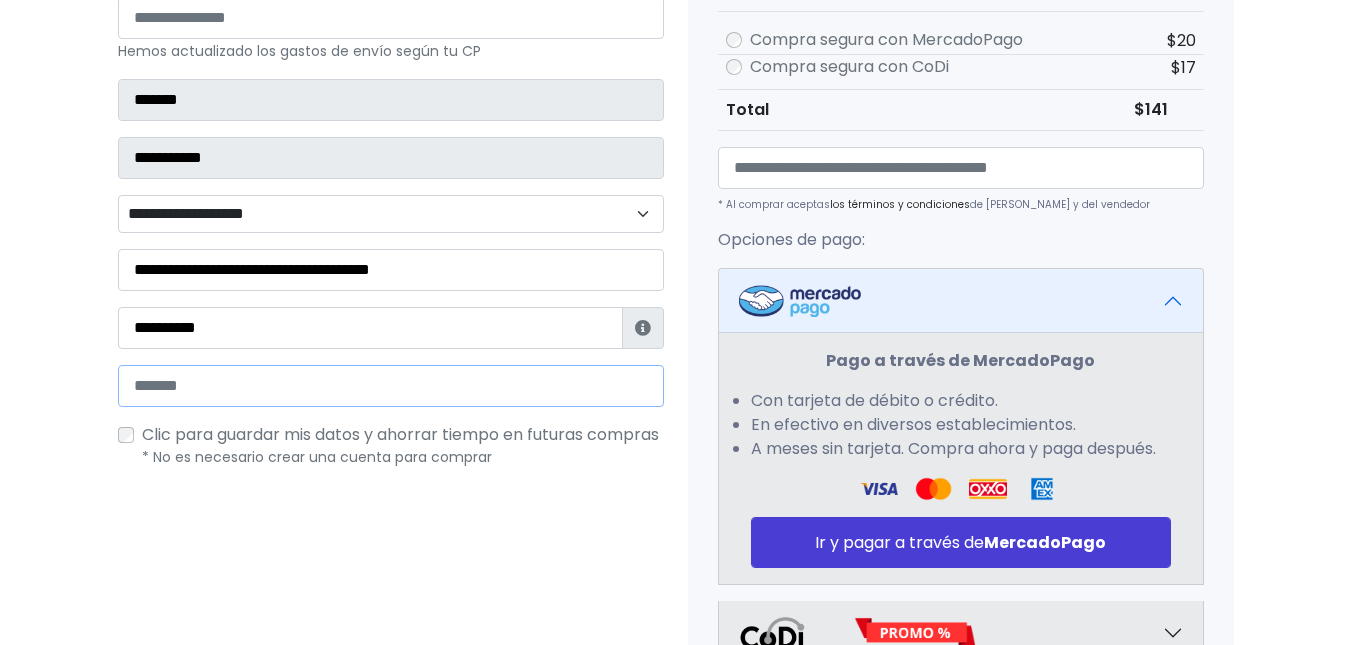 type on "**********" 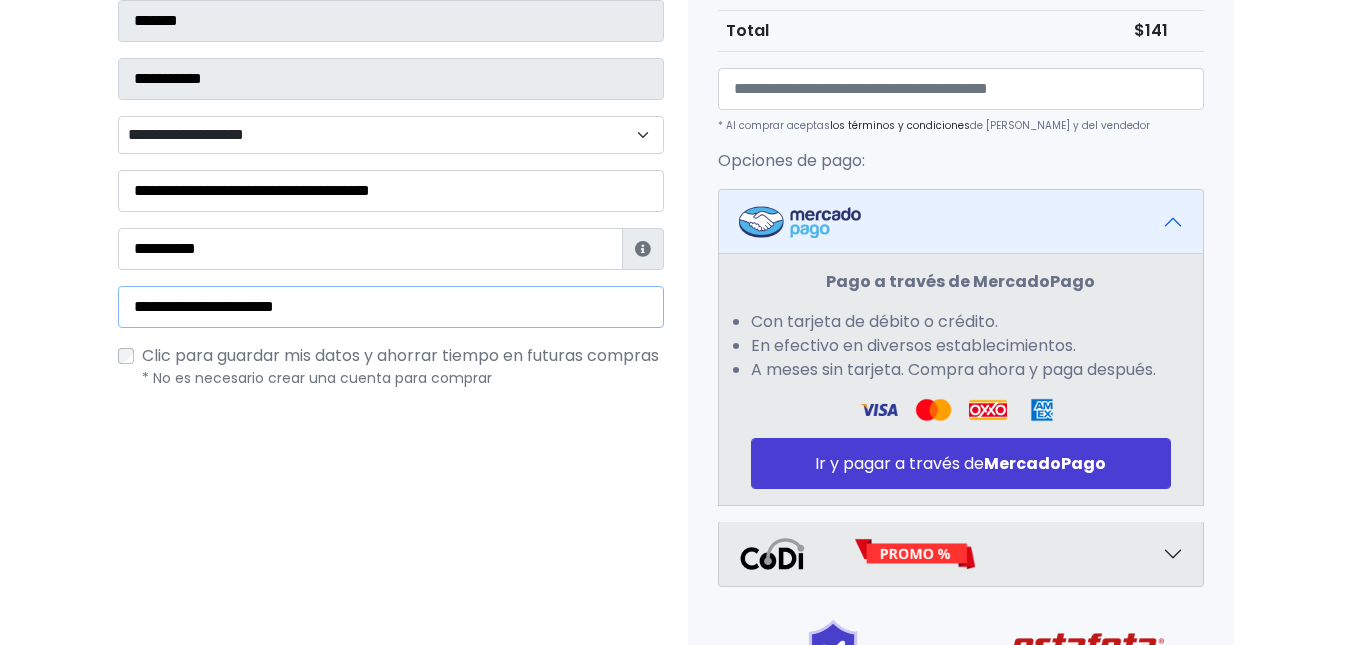 scroll, scrollTop: 601, scrollLeft: 0, axis: vertical 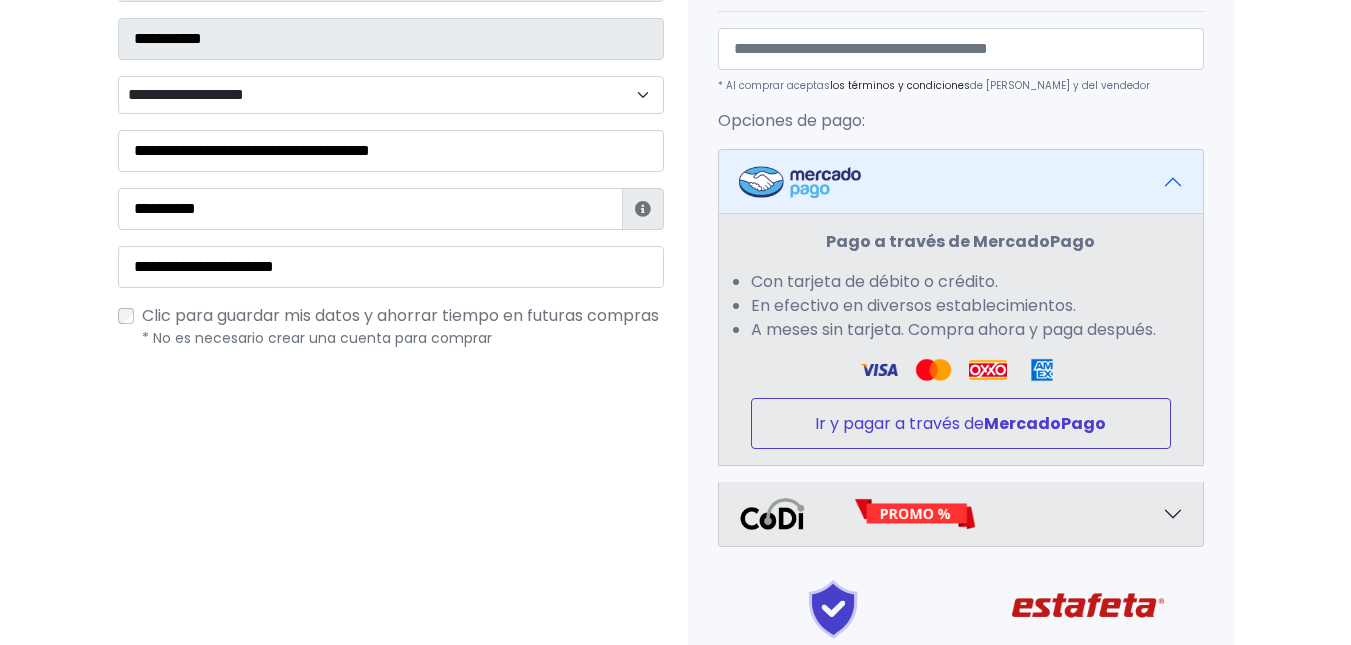 click on "MercadoPago" at bounding box center (1045, 423) 